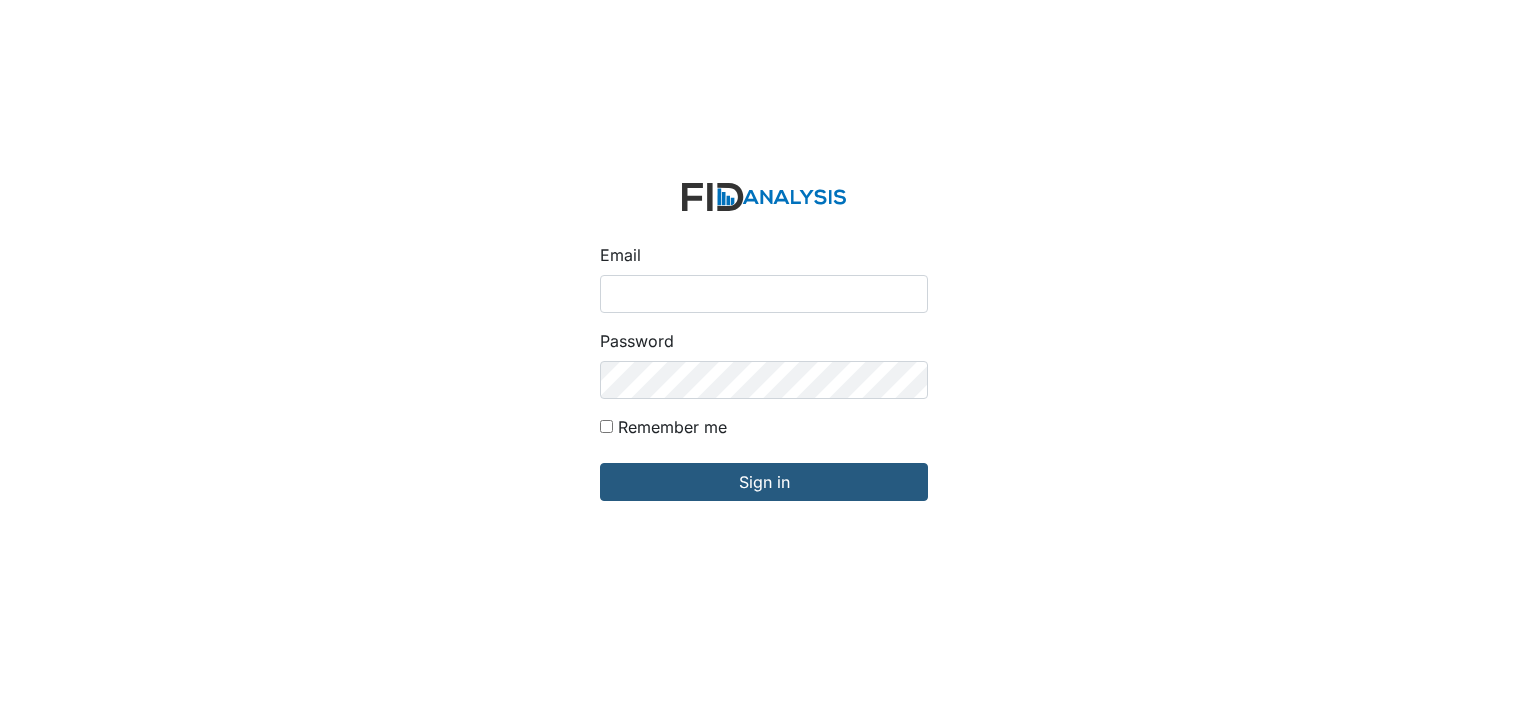 scroll, scrollTop: 0, scrollLeft: 0, axis: both 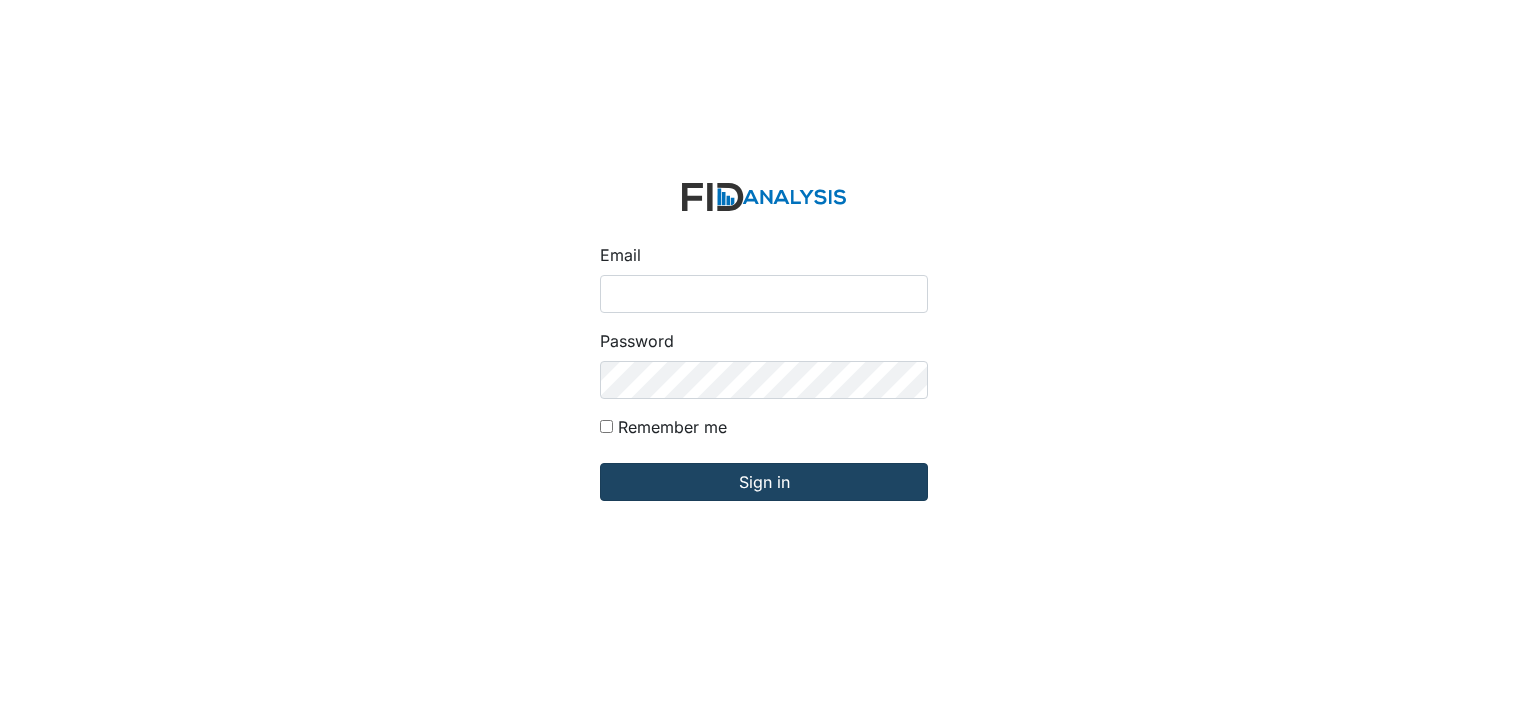 type on "[PERSON_NAME][EMAIL_ADDRESS][DOMAIN_NAME]" 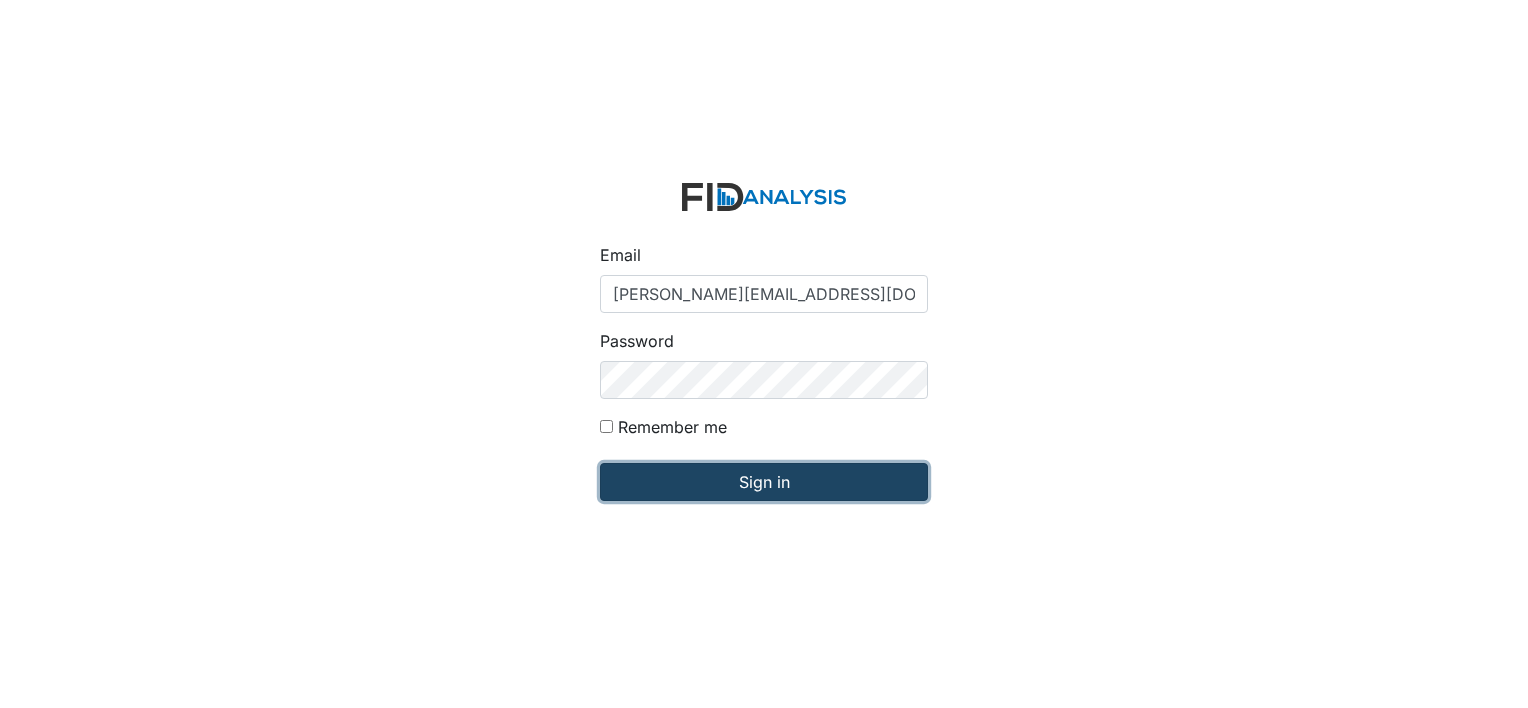 click on "Sign in" at bounding box center [764, 482] 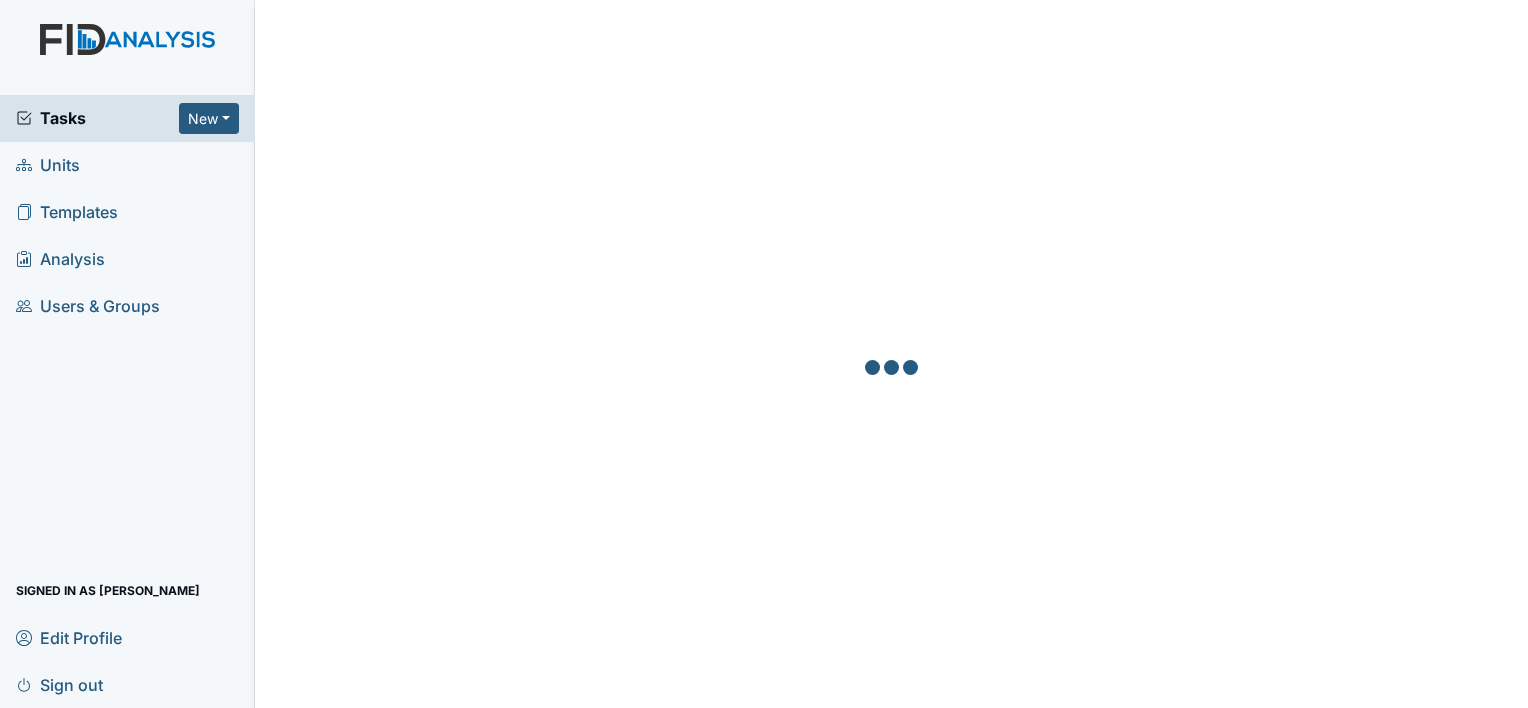 scroll, scrollTop: 0, scrollLeft: 0, axis: both 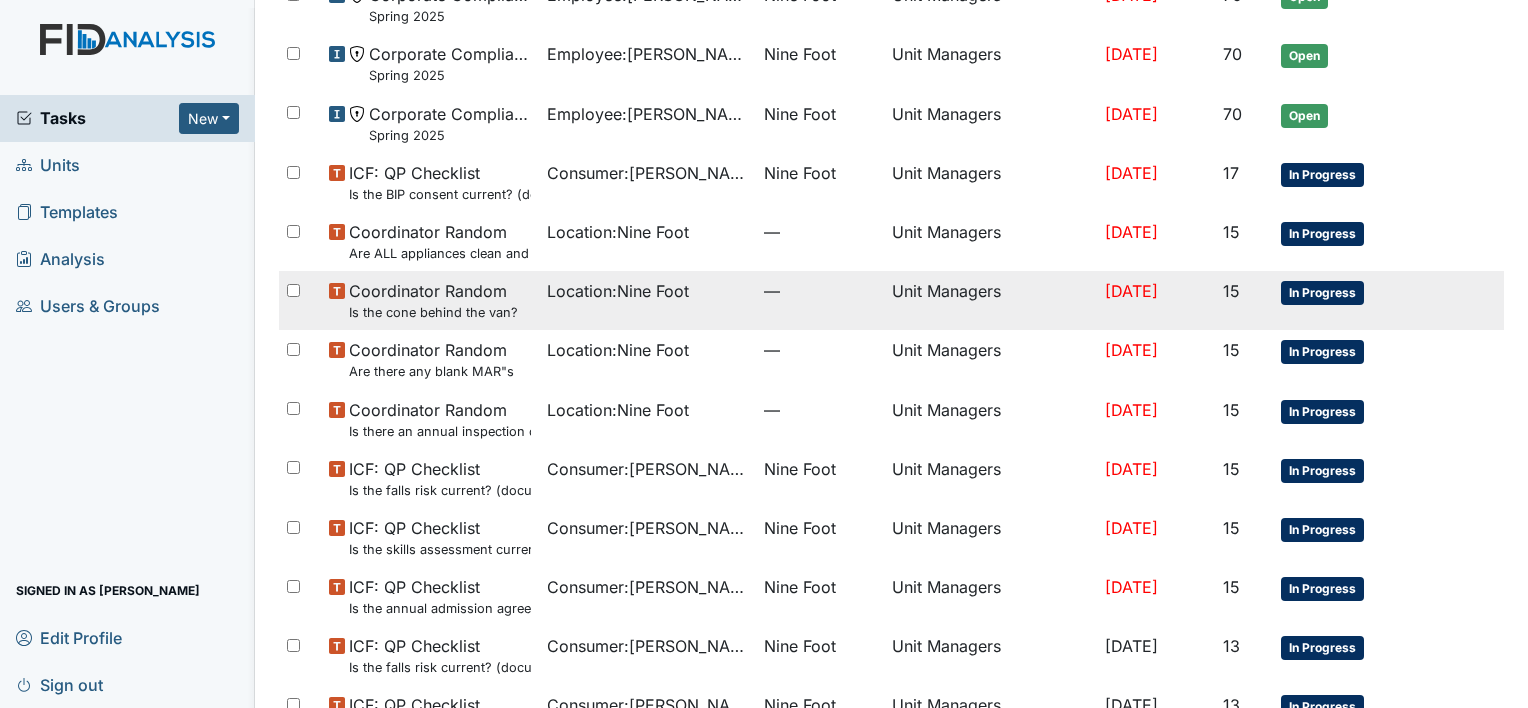 click on "Unit Managers" at bounding box center [990, 300] 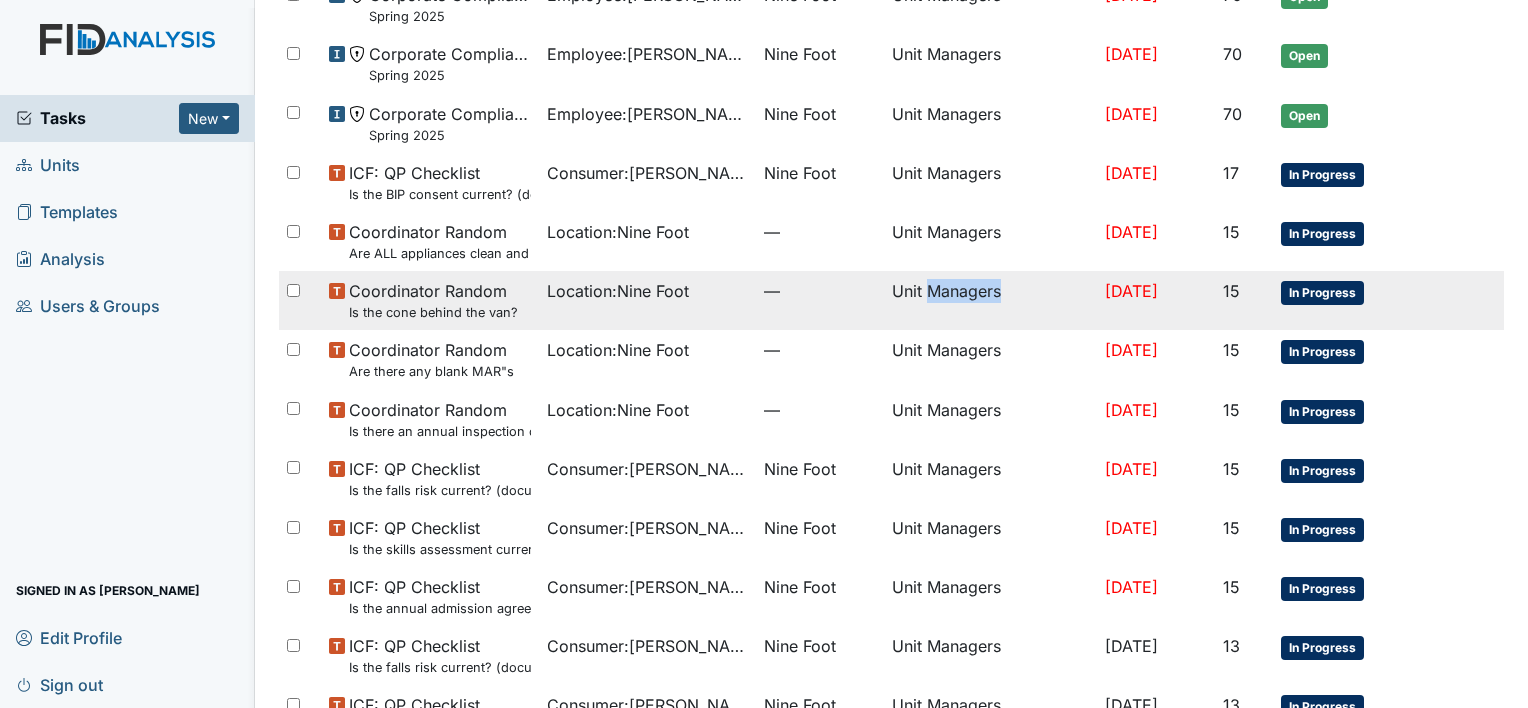 click on "Unit Managers" at bounding box center [990, 300] 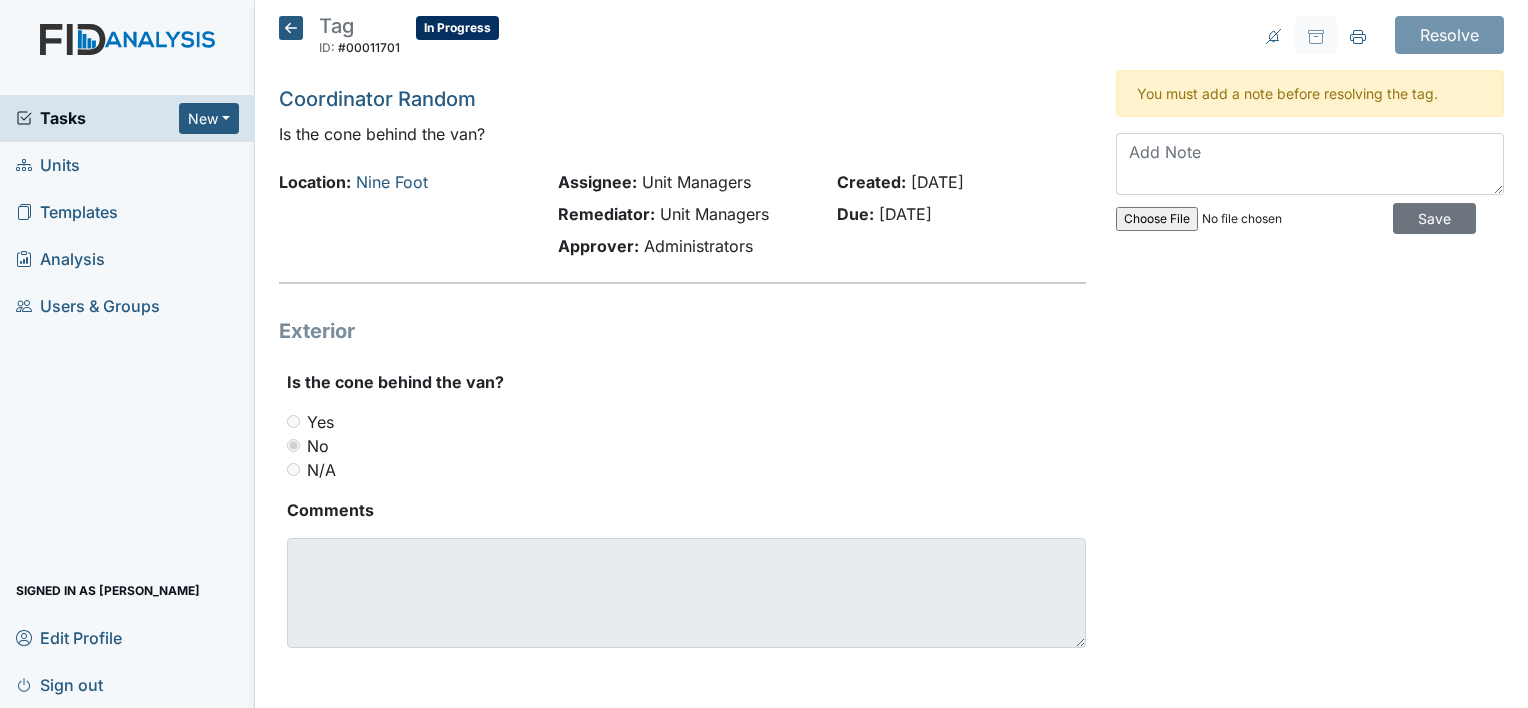 scroll, scrollTop: 0, scrollLeft: 0, axis: both 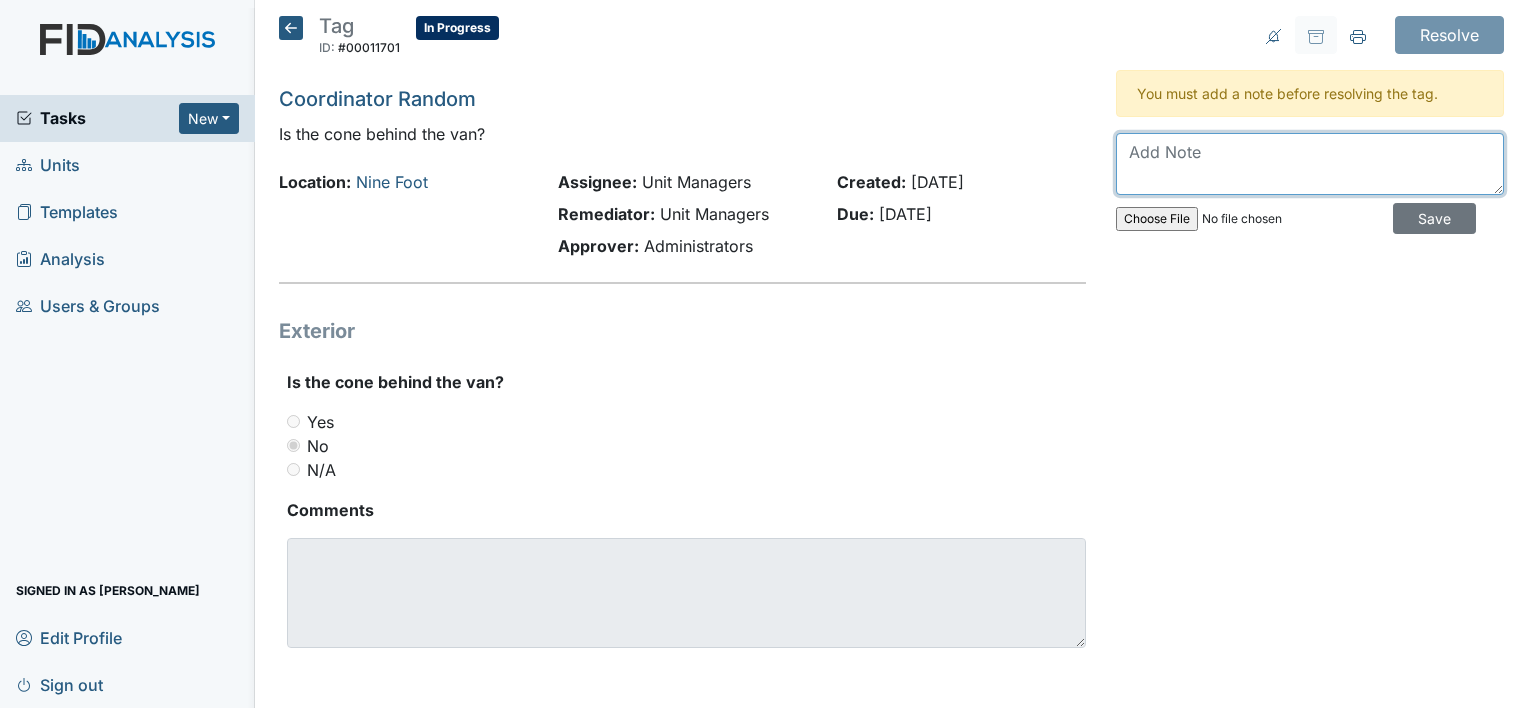 drag, startPoint x: 0, startPoint y: 0, endPoint x: 1135, endPoint y: 150, distance: 1144.869 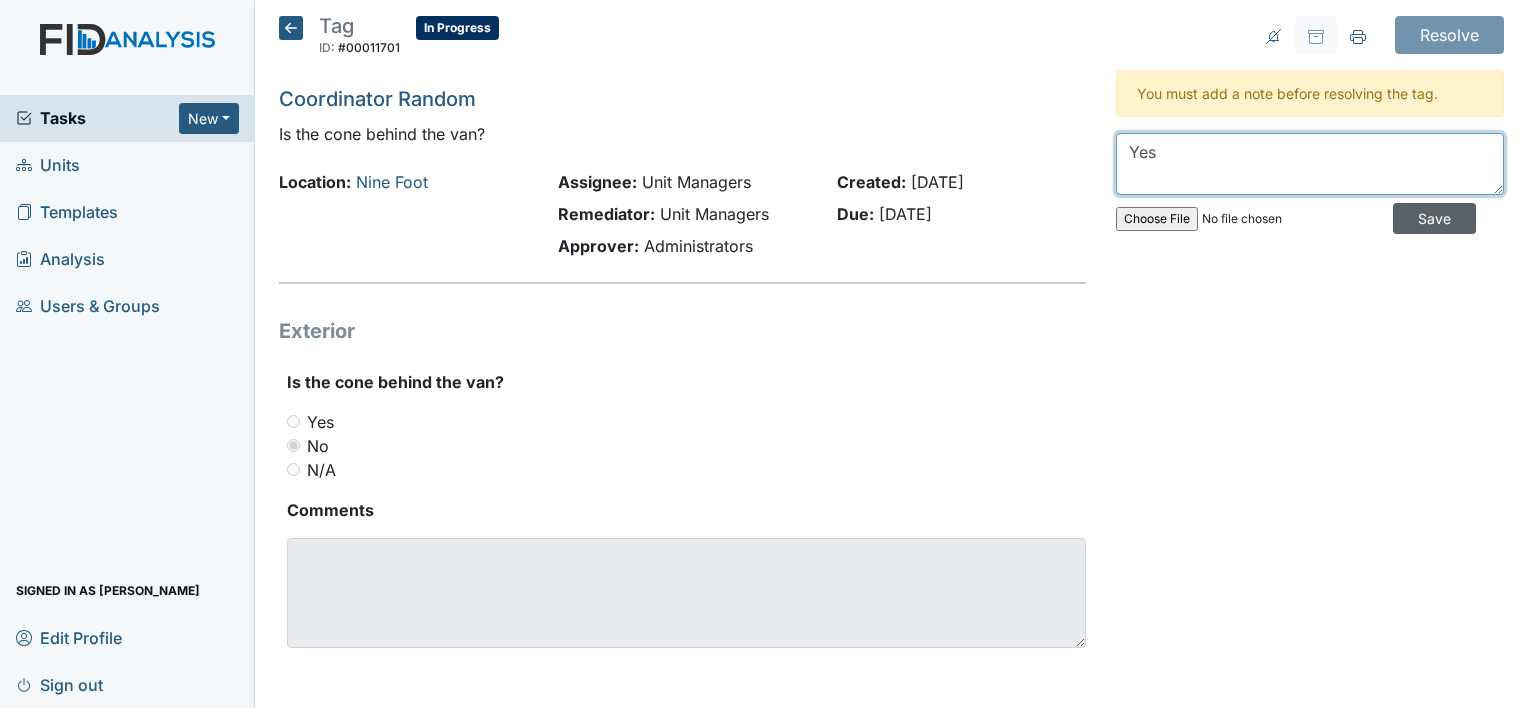 type on "Yes" 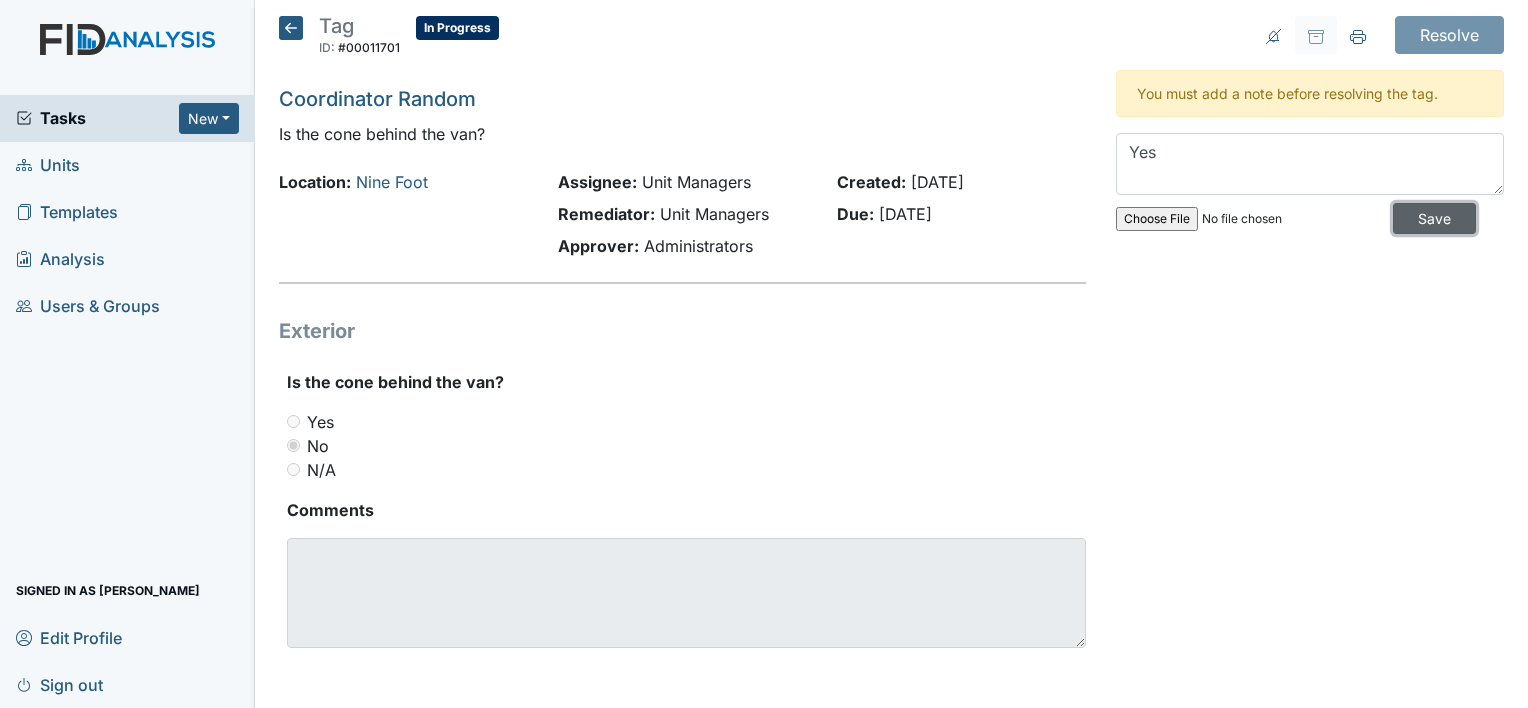 click on "Save" at bounding box center (1434, 218) 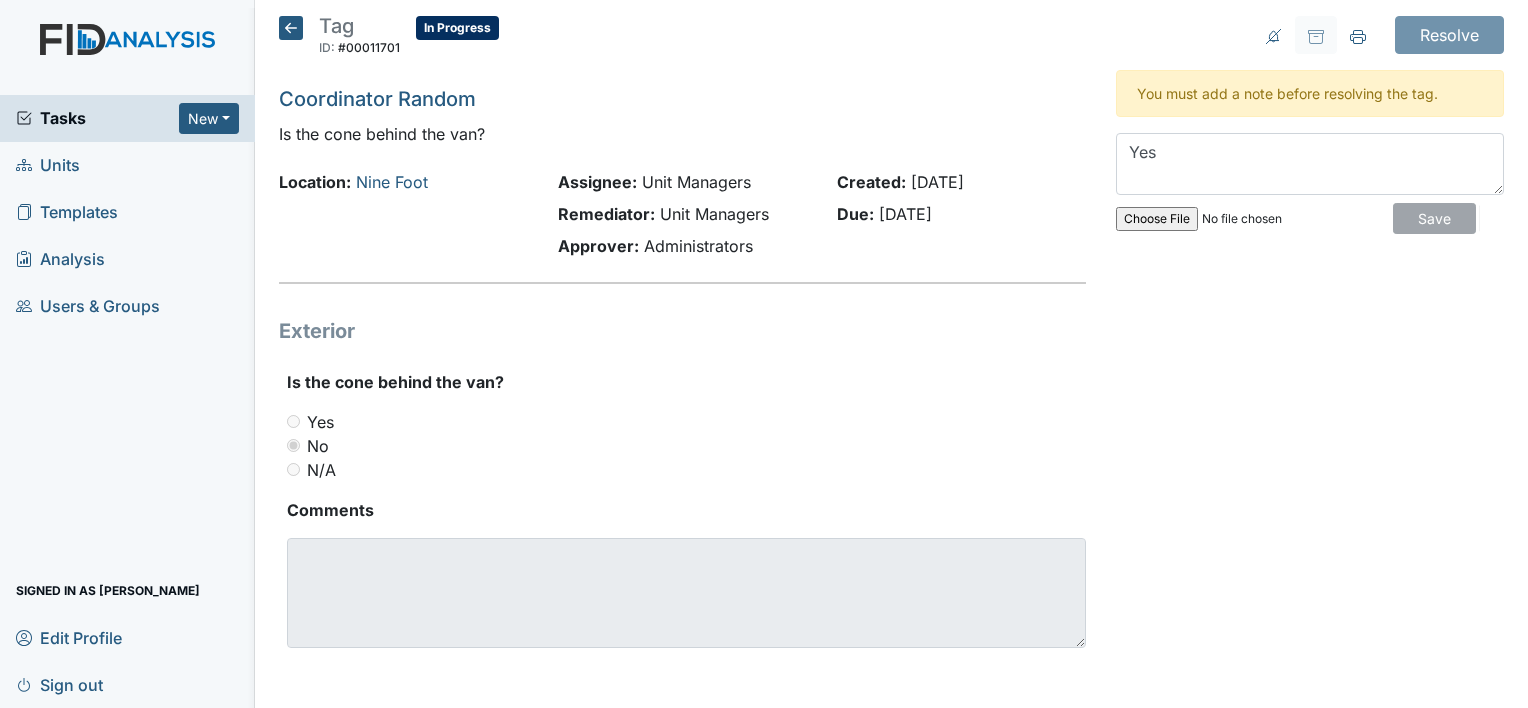 type 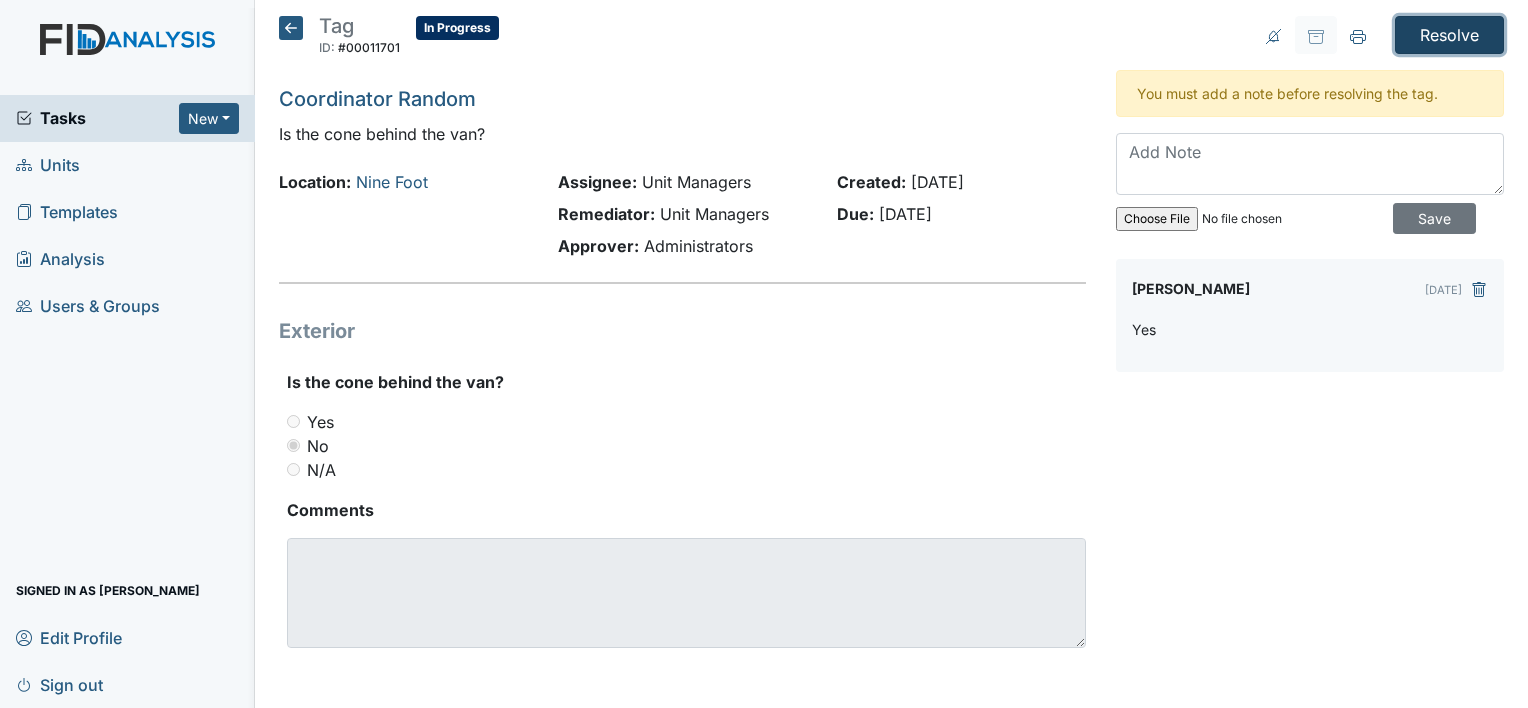 click on "Resolve" at bounding box center [1449, 35] 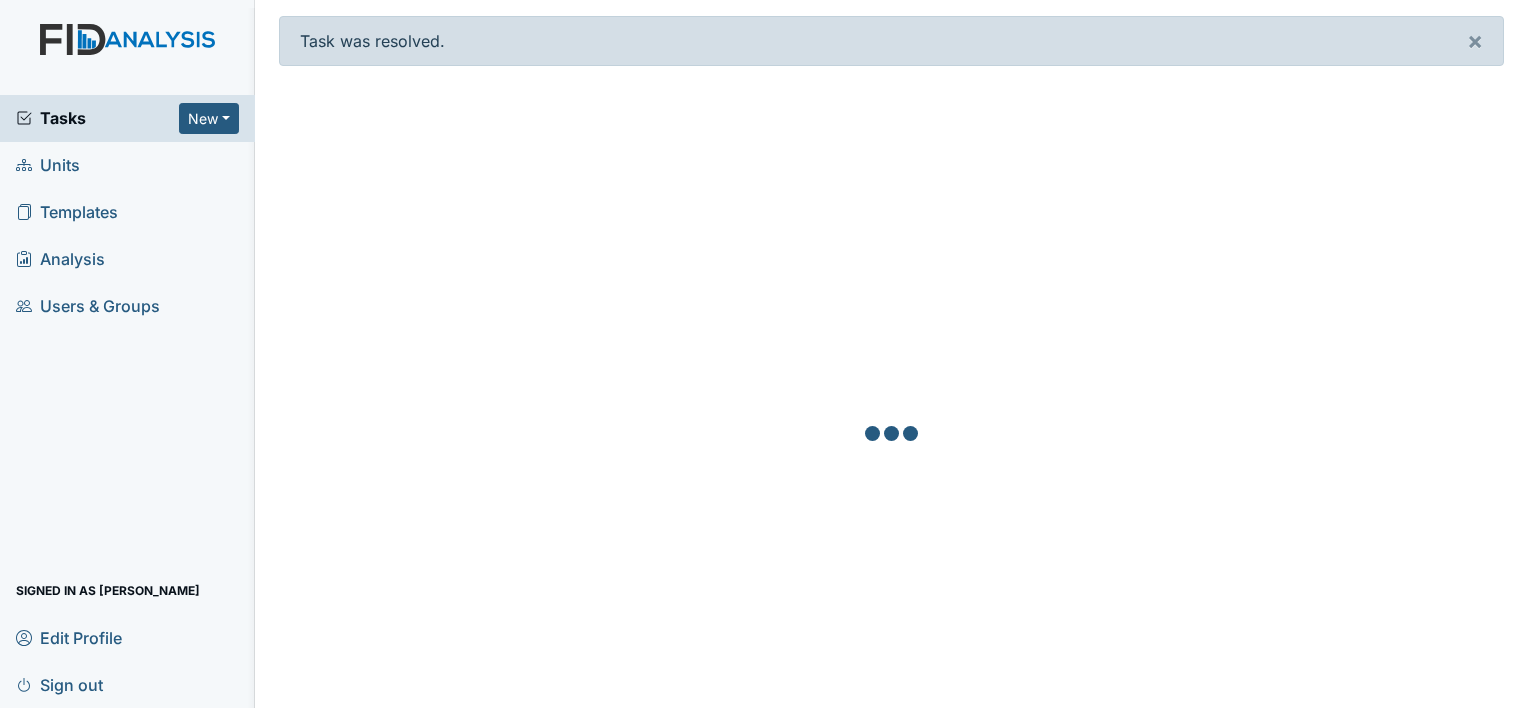 scroll, scrollTop: 0, scrollLeft: 0, axis: both 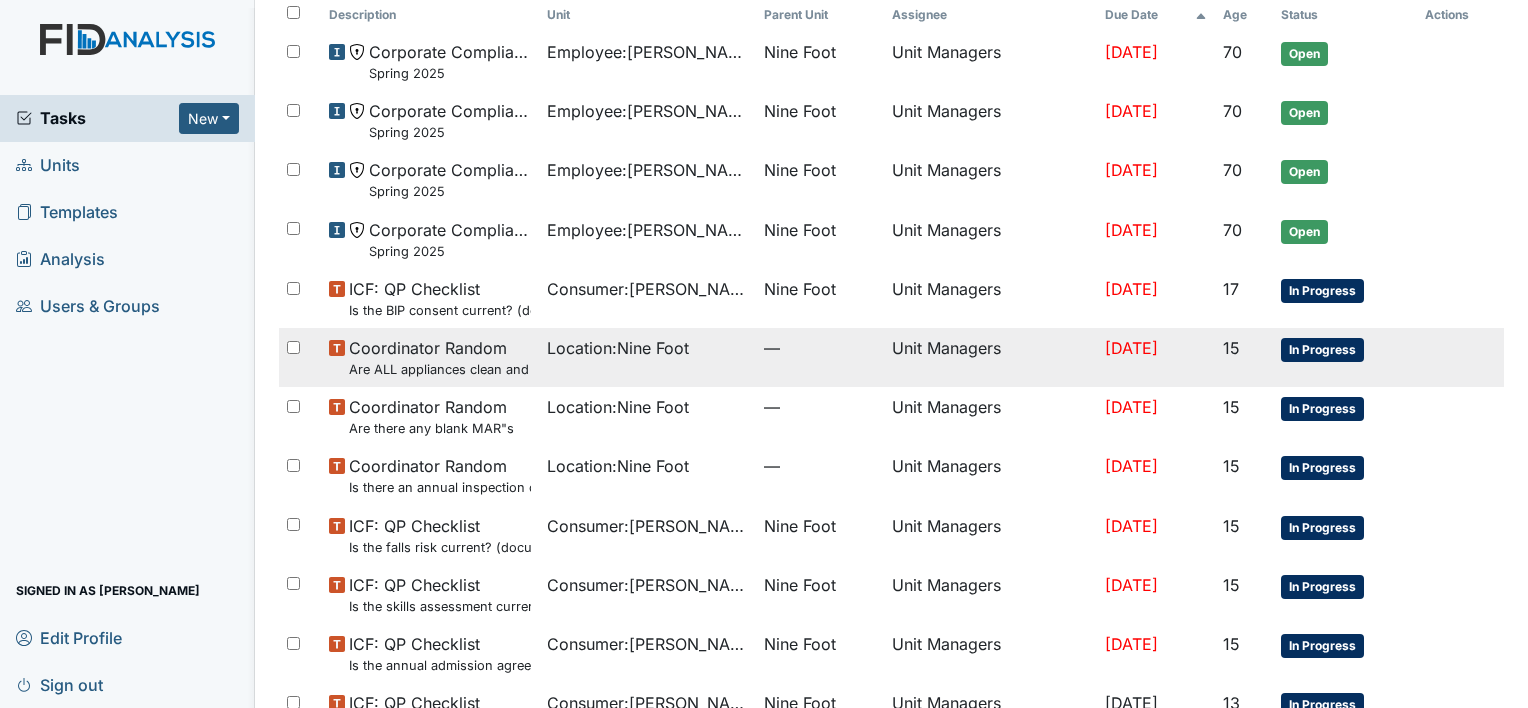 click on "Location :  Nine Foot" at bounding box center (618, 348) 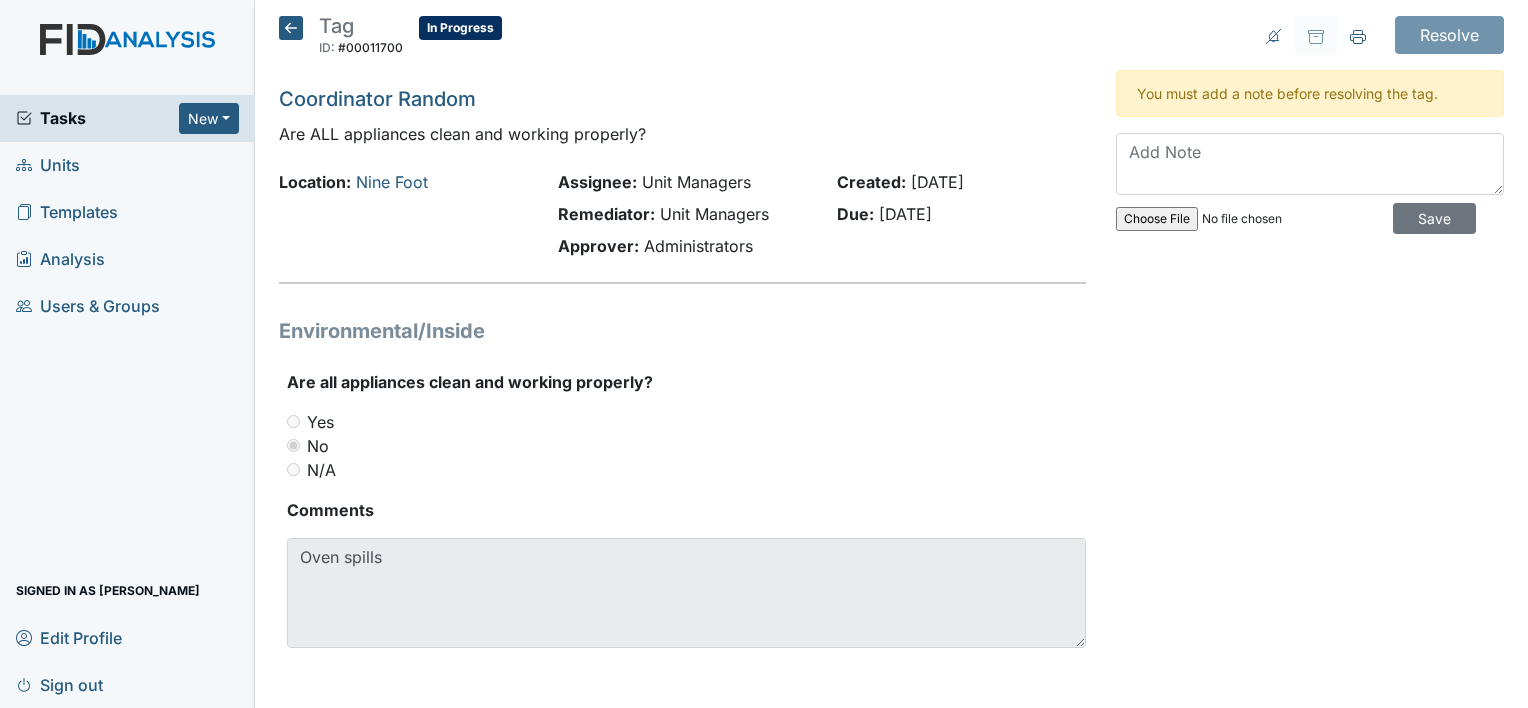 scroll, scrollTop: 0, scrollLeft: 0, axis: both 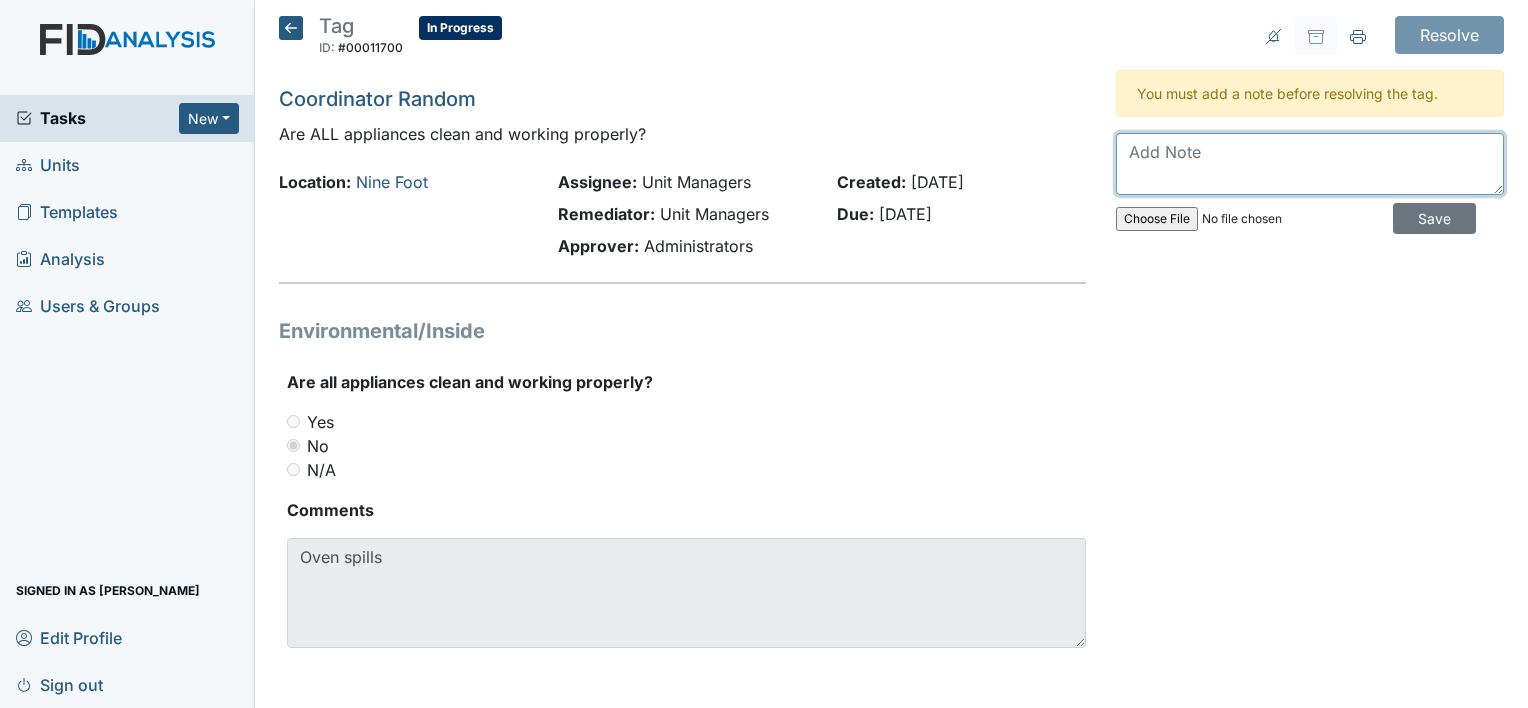 click at bounding box center (1310, 164) 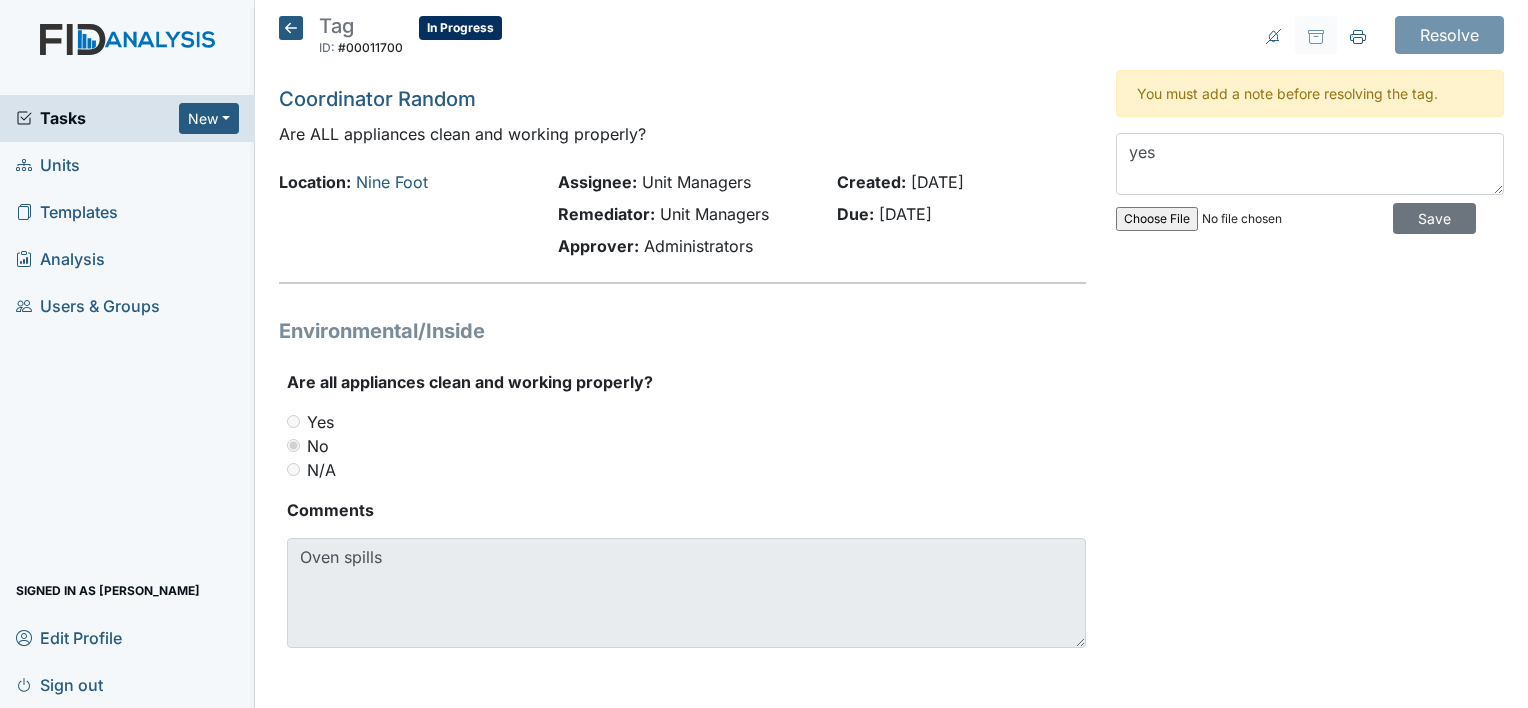 scroll, scrollTop: 3, scrollLeft: 0, axis: vertical 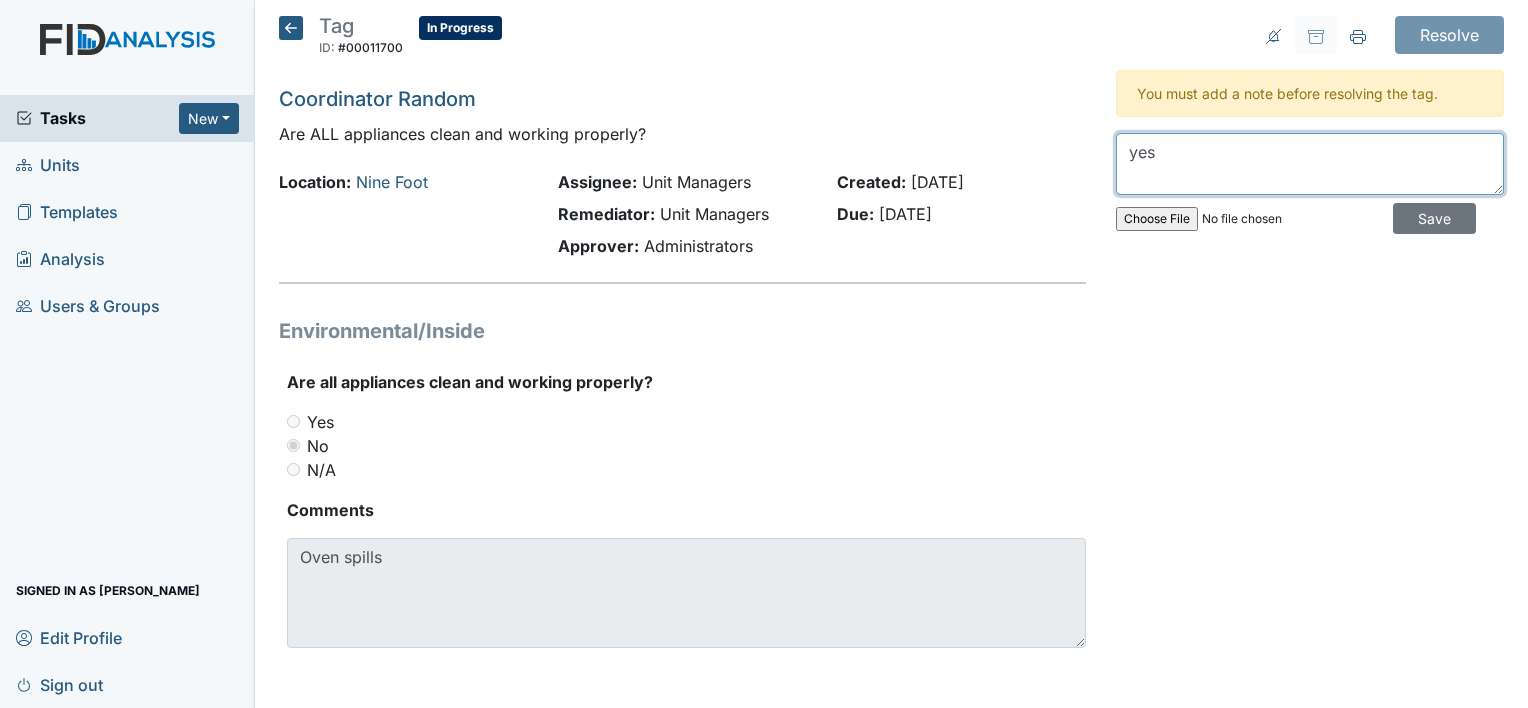 click on "yes" at bounding box center (1310, 164) 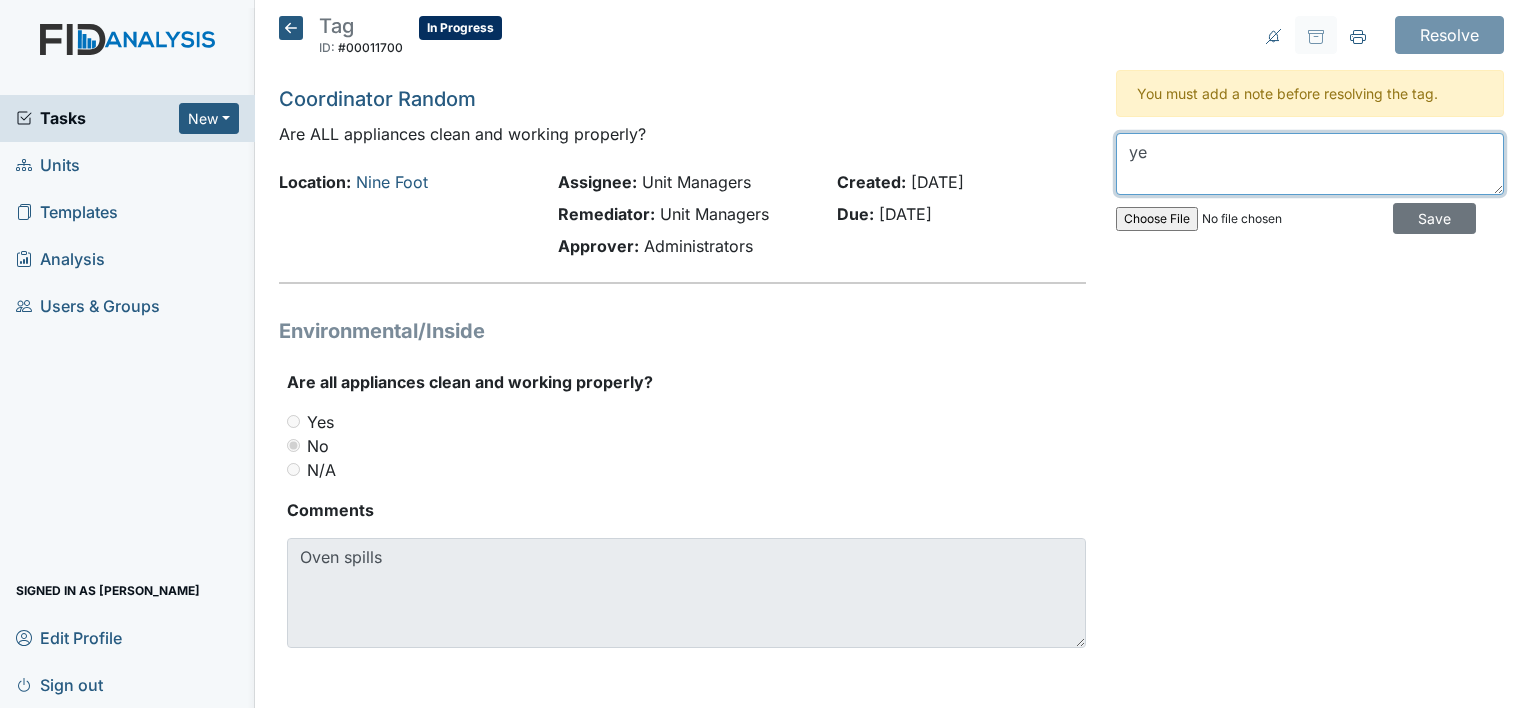 type on "y" 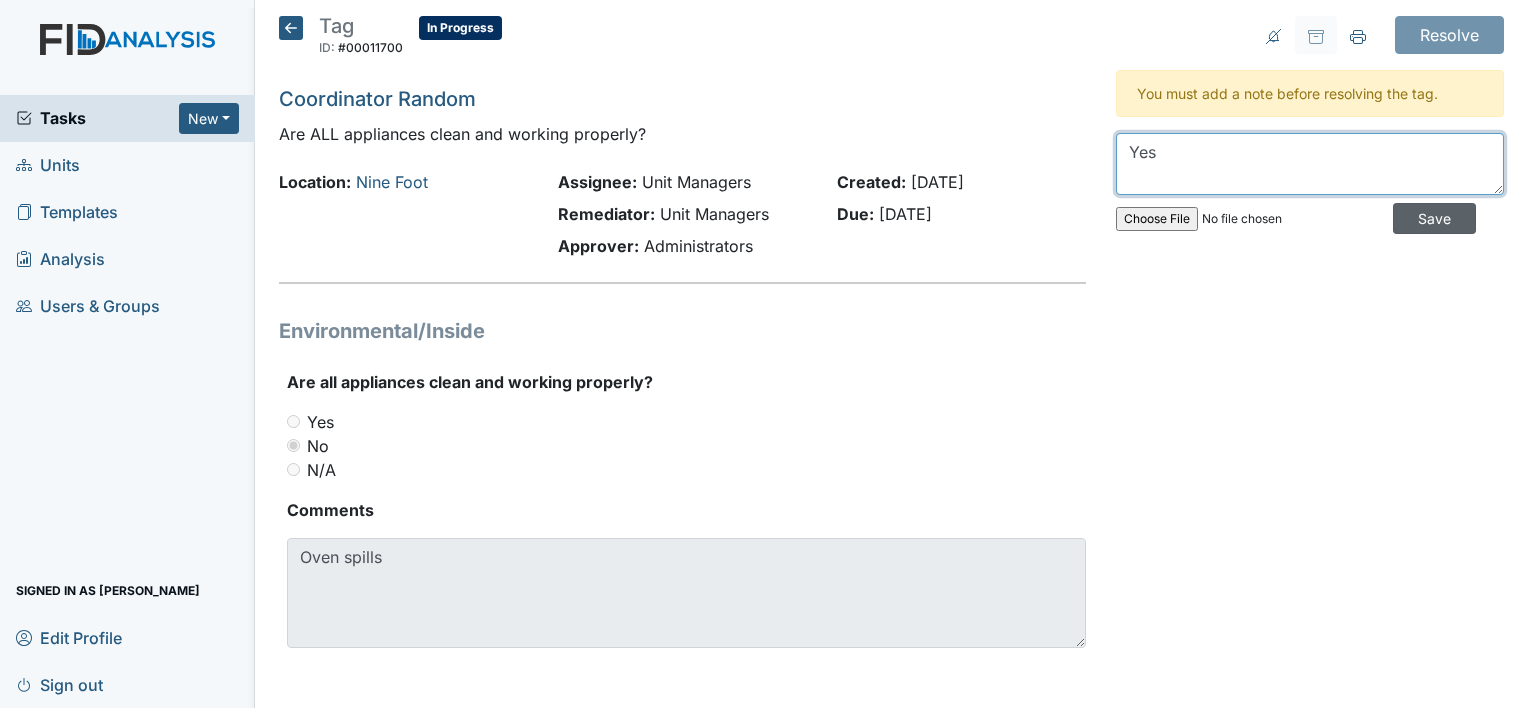 type on "Yes" 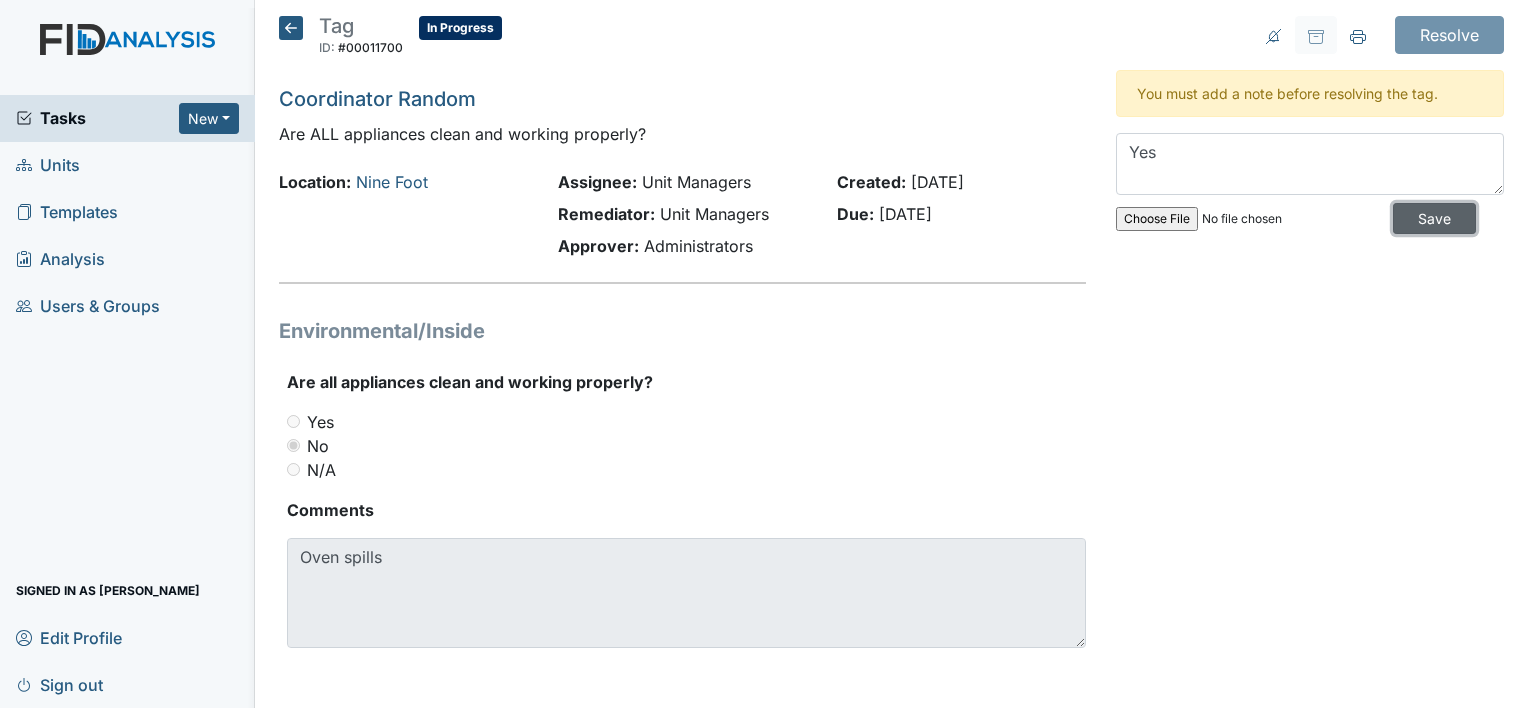 click on "Save" at bounding box center [1434, 218] 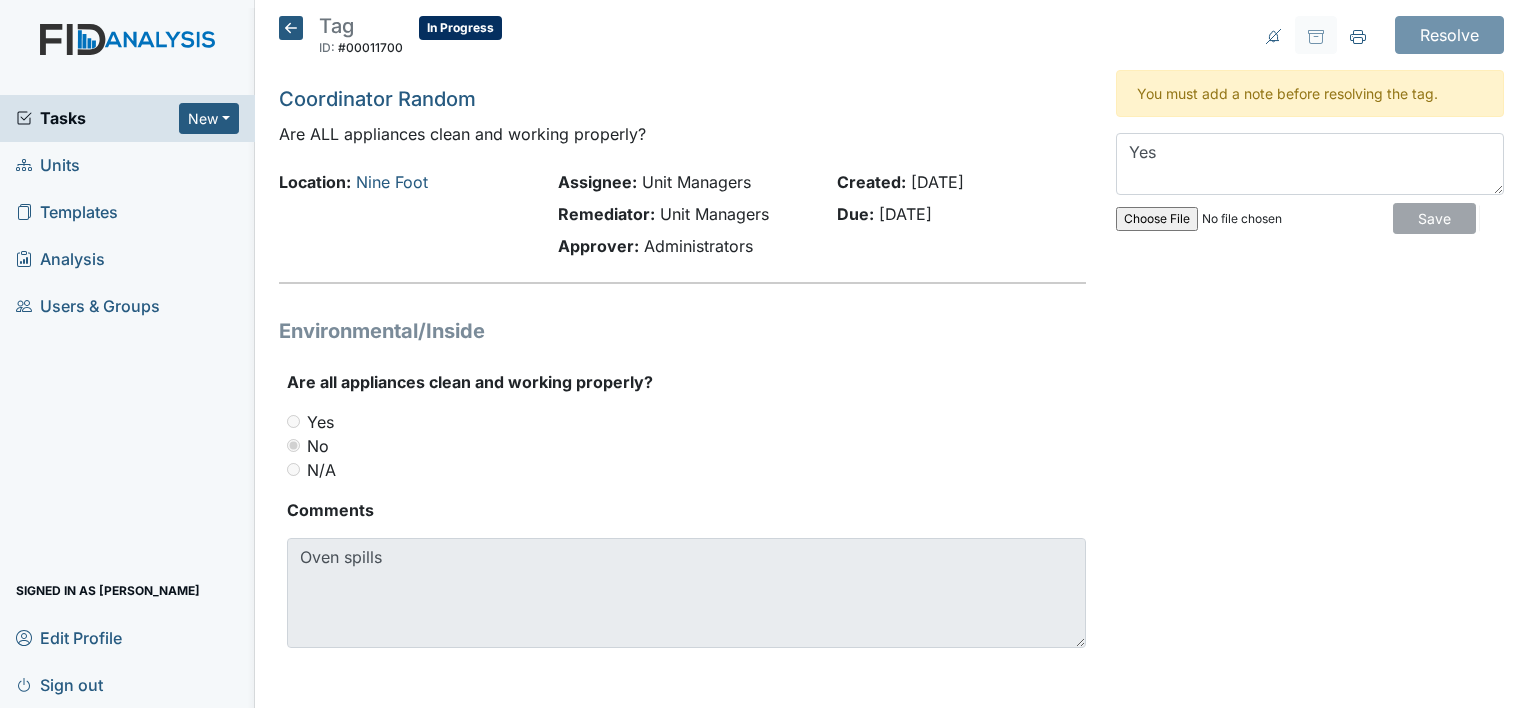 type 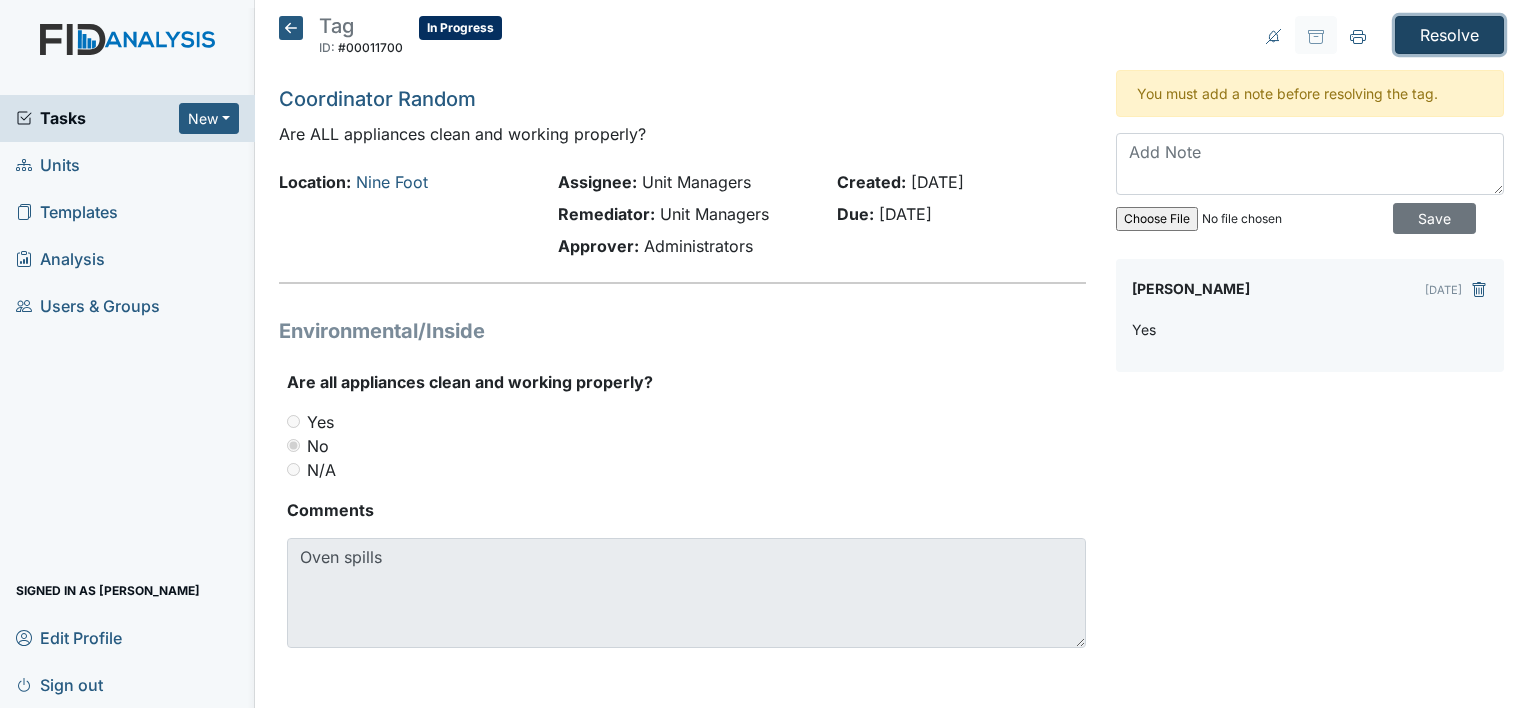 click on "Resolve" at bounding box center (1449, 35) 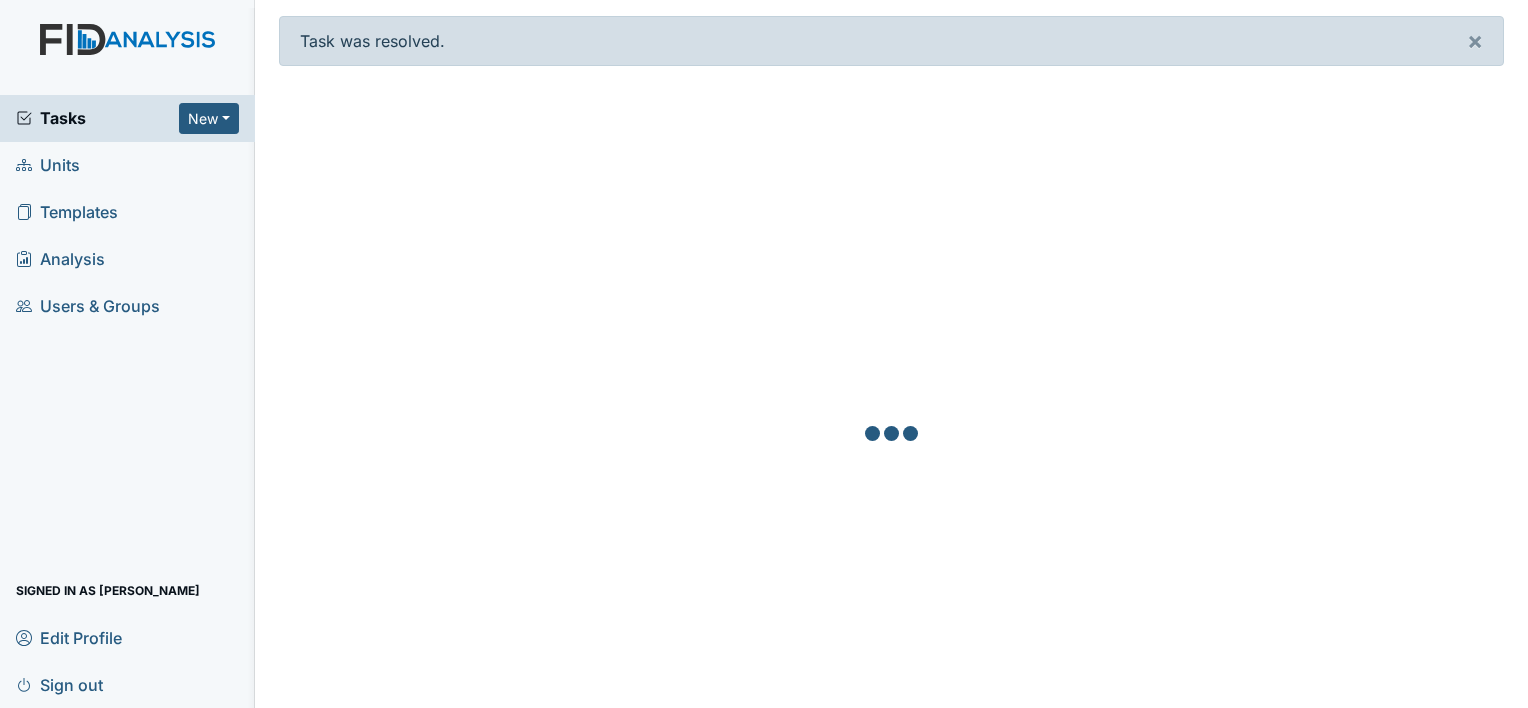 scroll, scrollTop: 0, scrollLeft: 0, axis: both 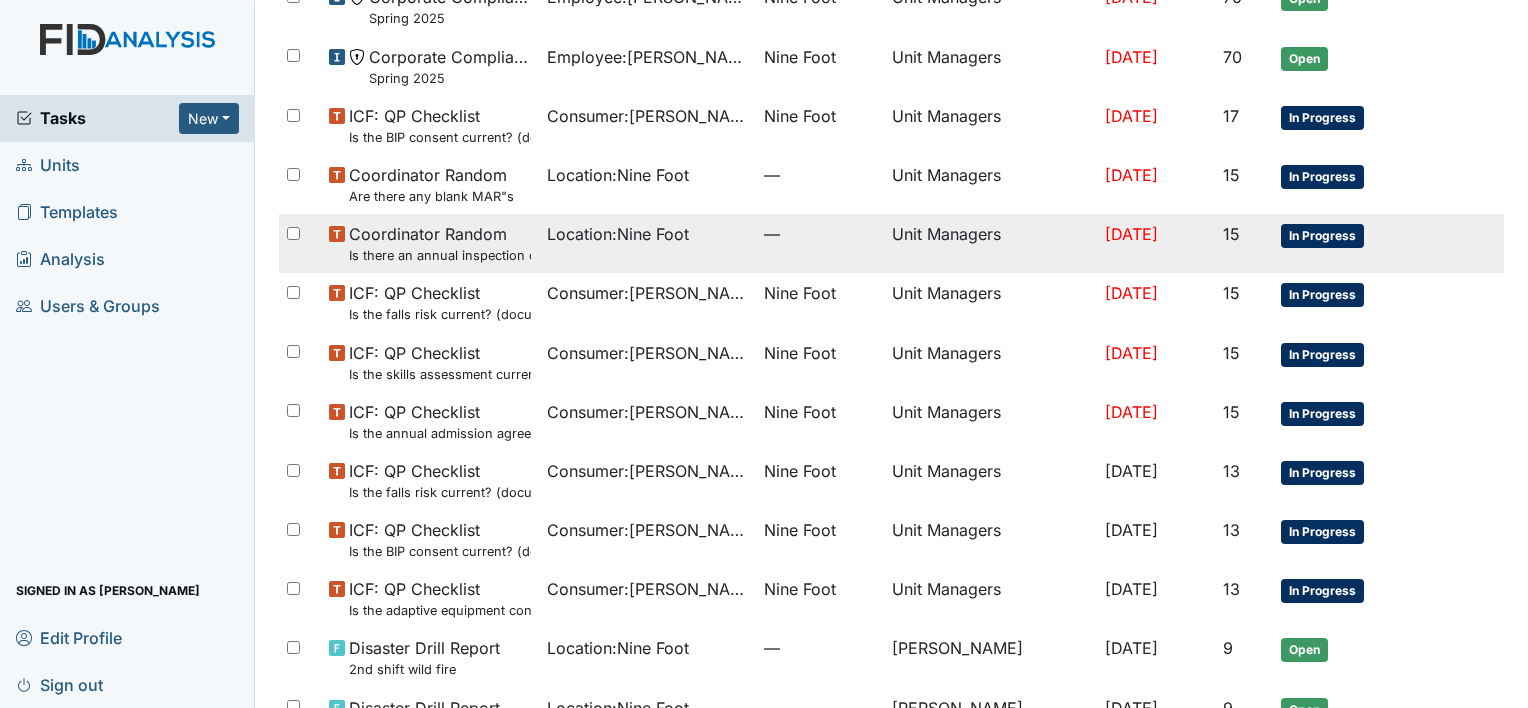 click on "Unit Managers" at bounding box center (990, 243) 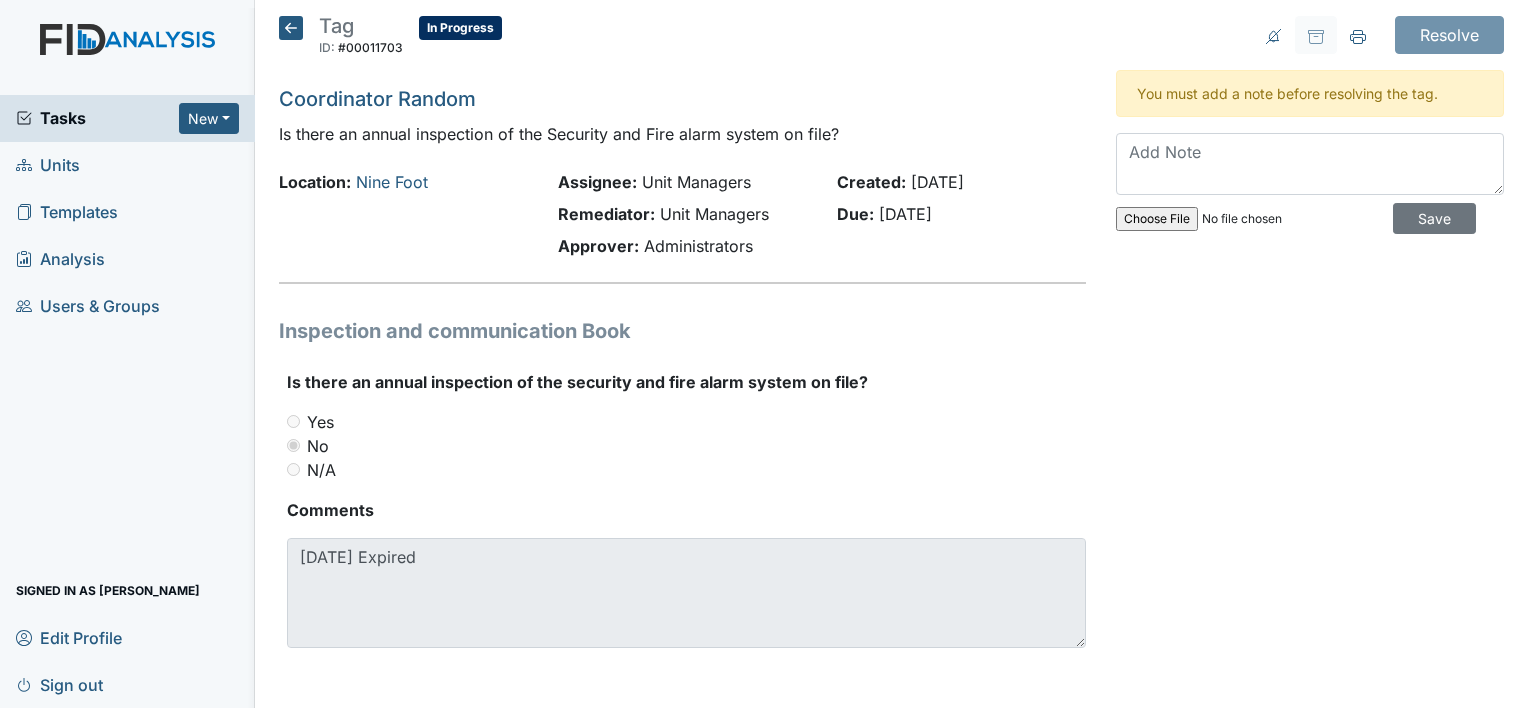 scroll, scrollTop: 0, scrollLeft: 0, axis: both 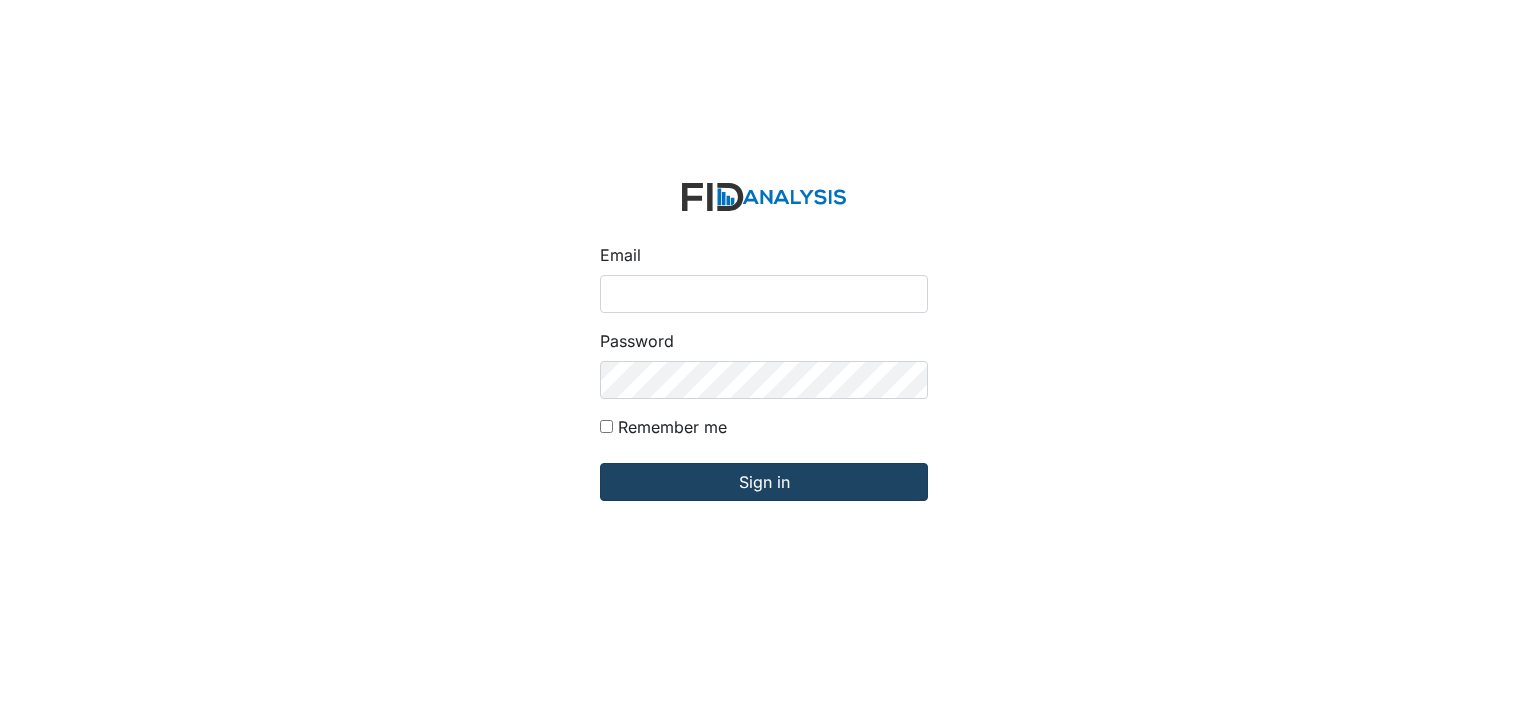 type on "[PERSON_NAME][EMAIL_ADDRESS][DOMAIN_NAME]" 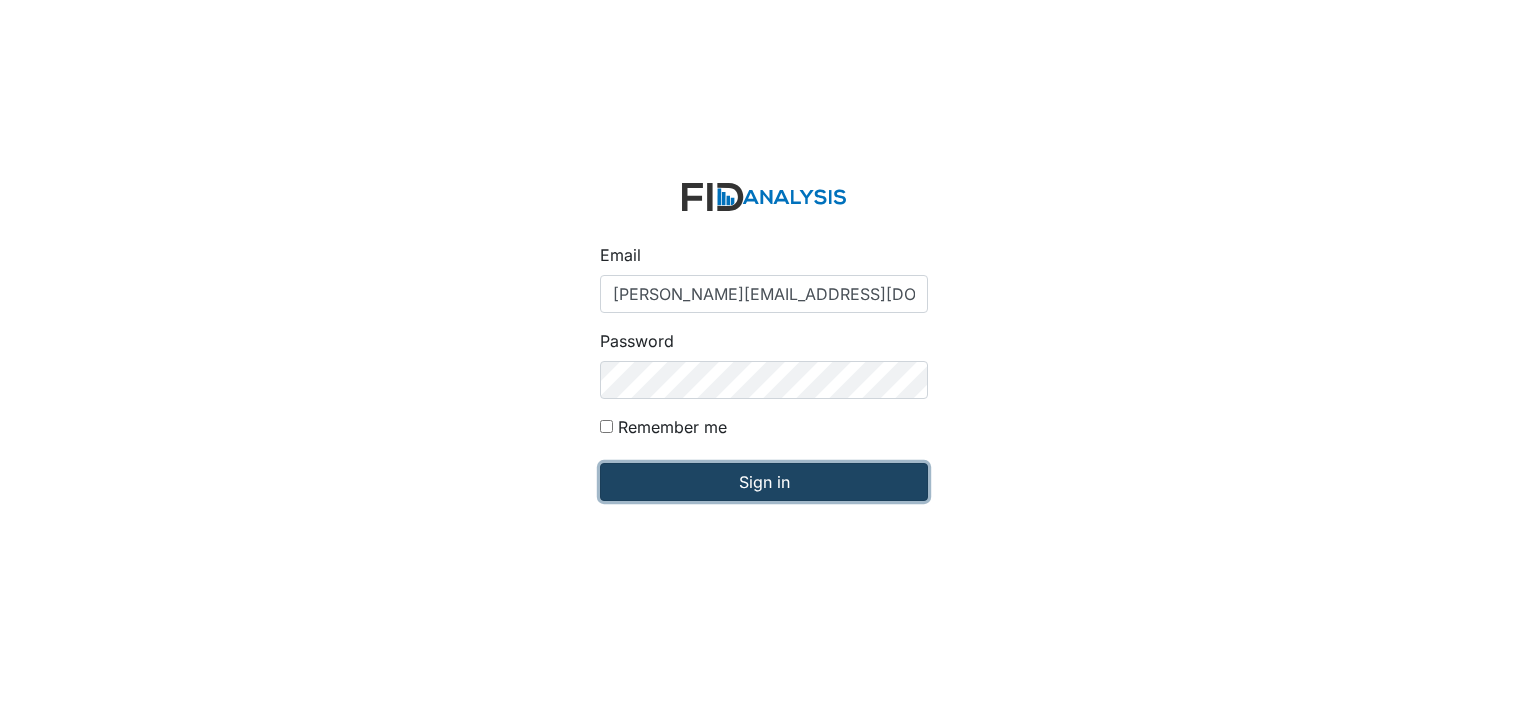 click on "Sign in" at bounding box center [764, 482] 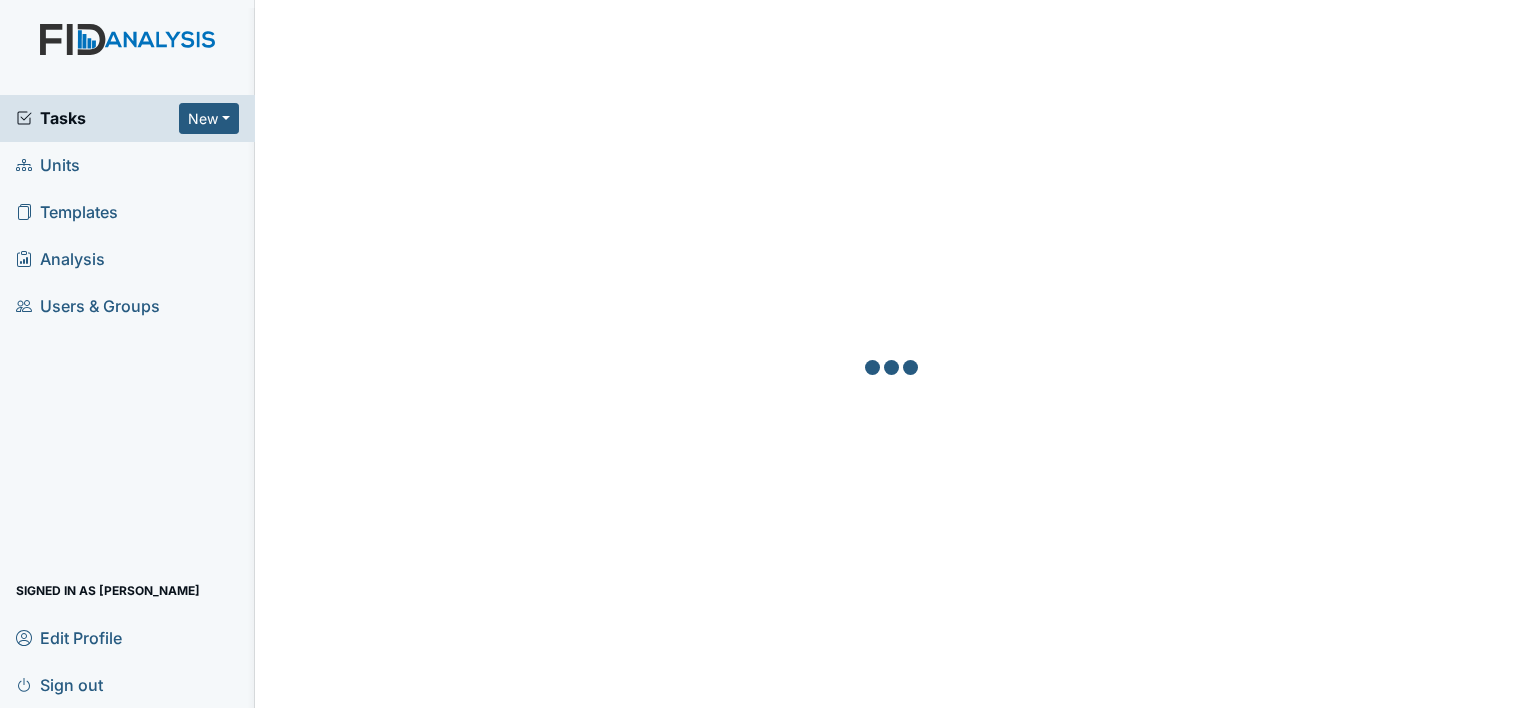 scroll, scrollTop: 0, scrollLeft: 0, axis: both 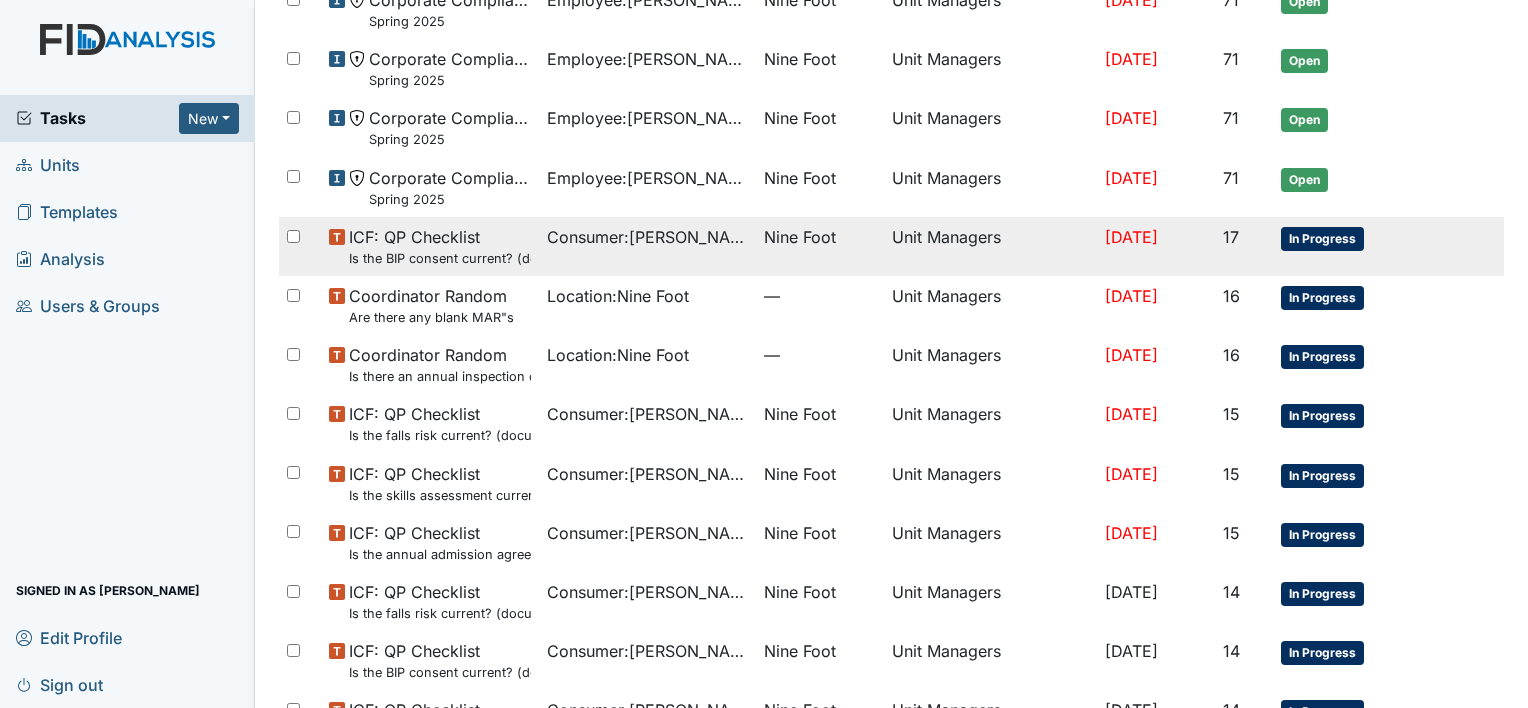 click on "Nine Foot" at bounding box center (800, 237) 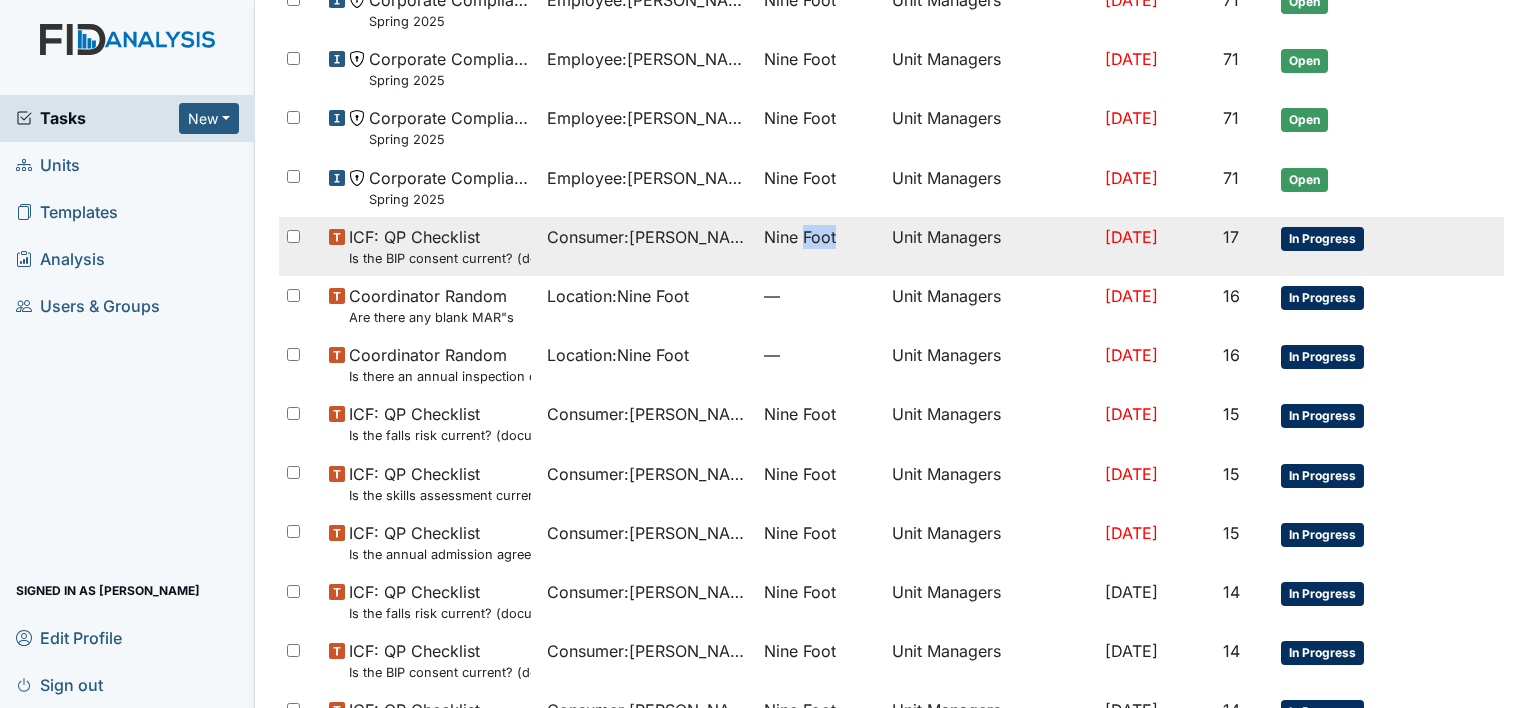 click on "Nine Foot" at bounding box center [800, 237] 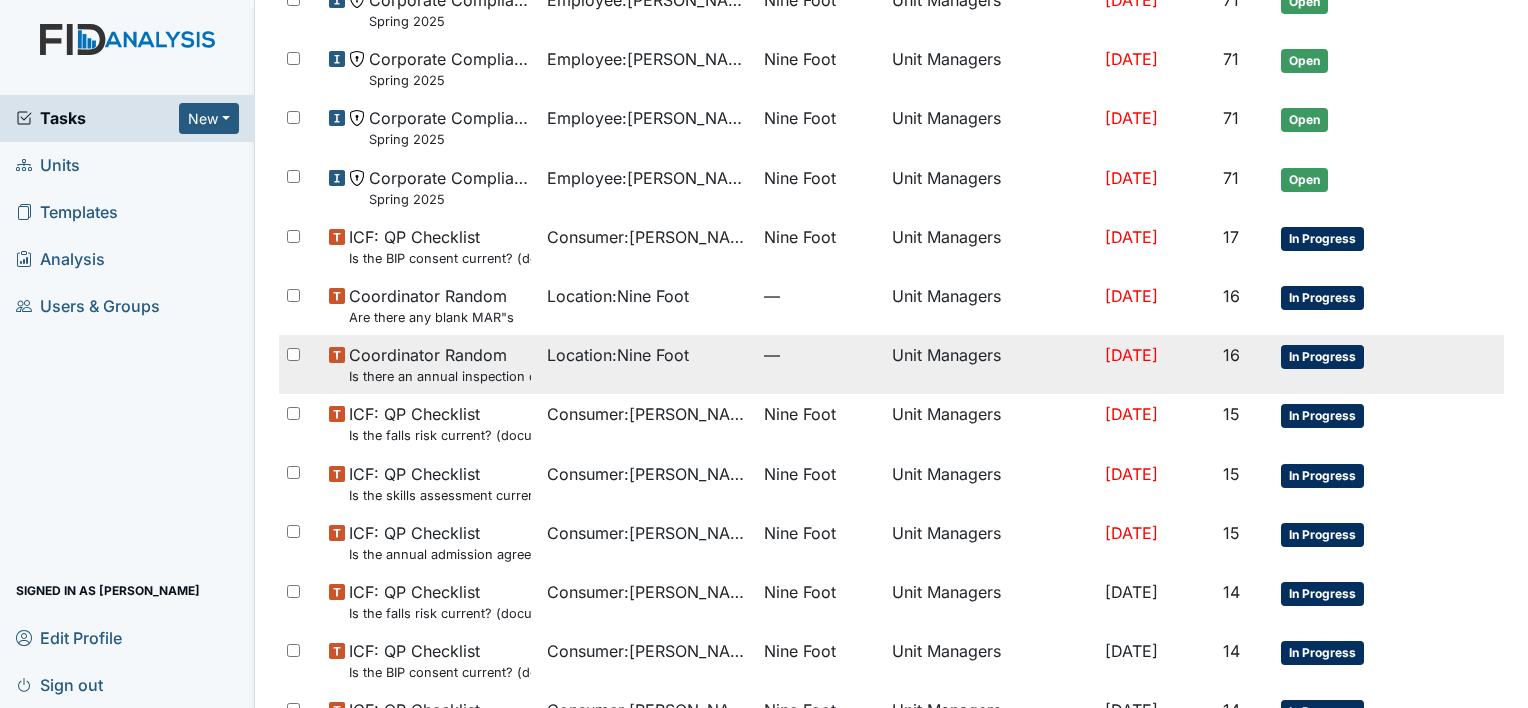 click on "Location :  Nine Foot" at bounding box center [618, 355] 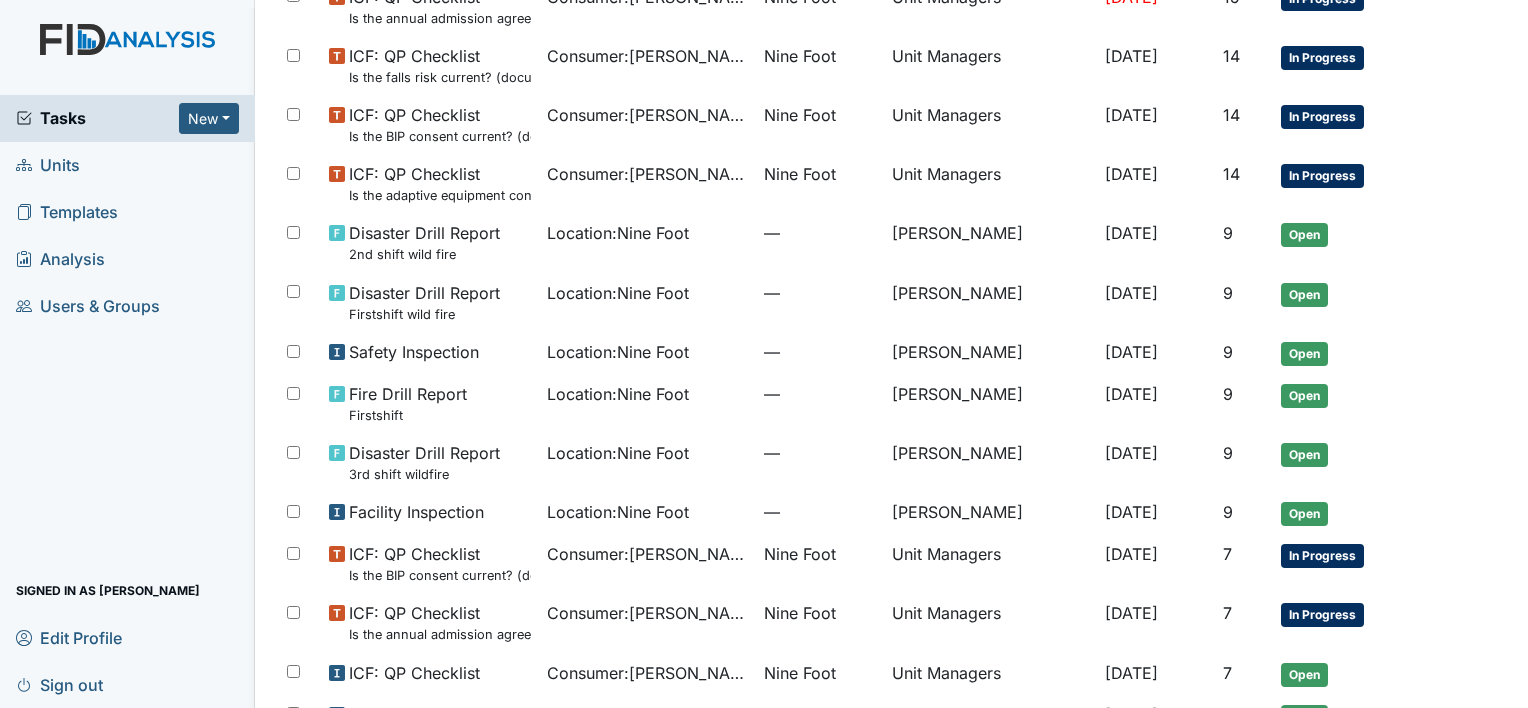 scroll, scrollTop: 759, scrollLeft: 0, axis: vertical 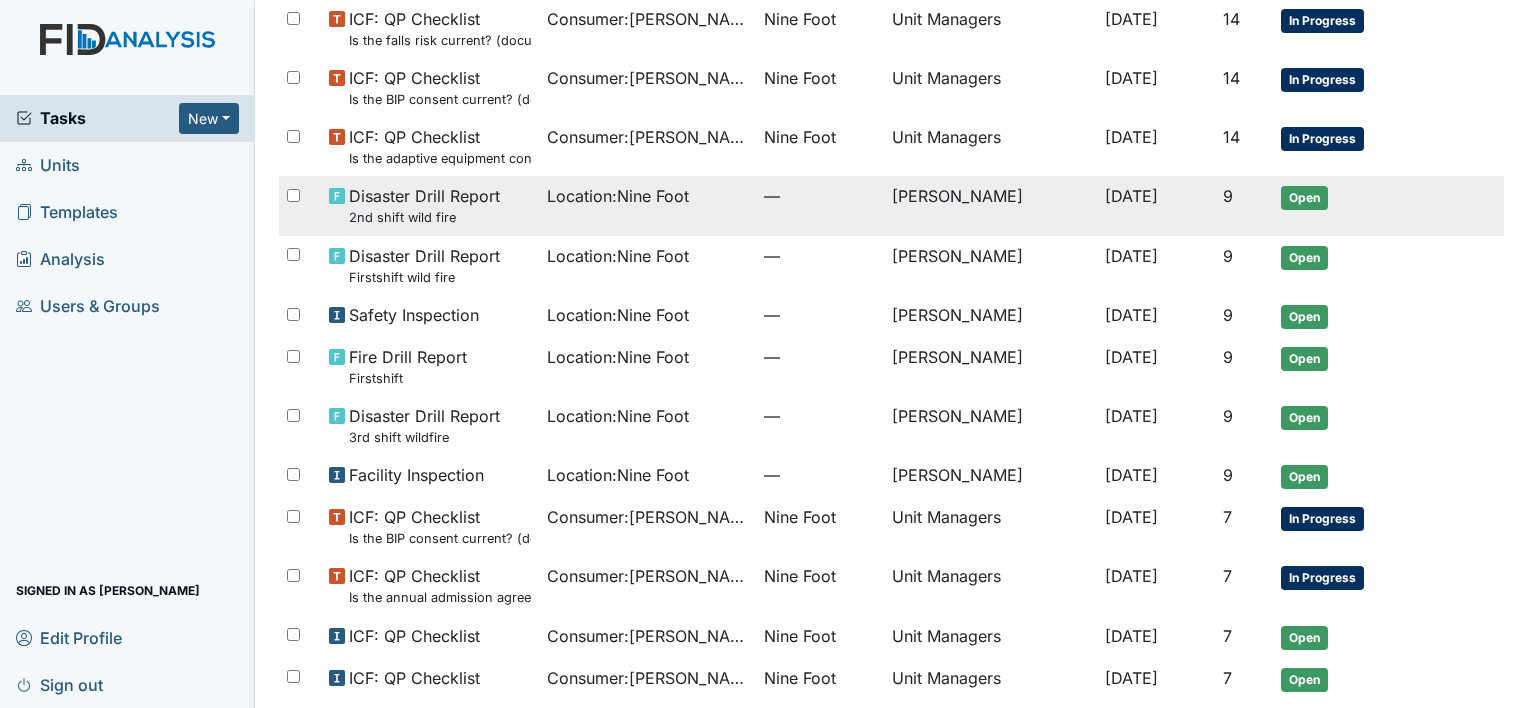 click on "Location :  Nine Foot" at bounding box center [618, 196] 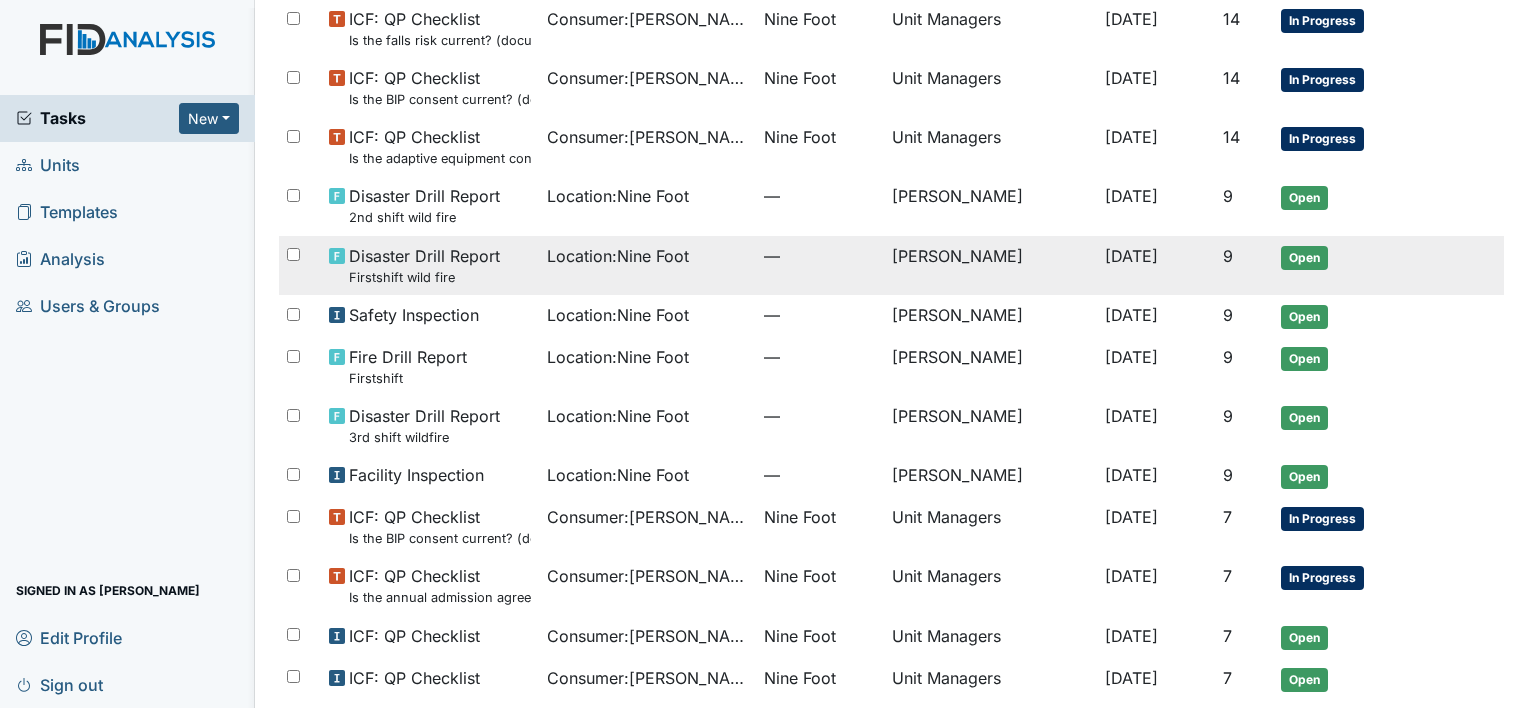 click on "Firstshift wild fire" at bounding box center [424, 277] 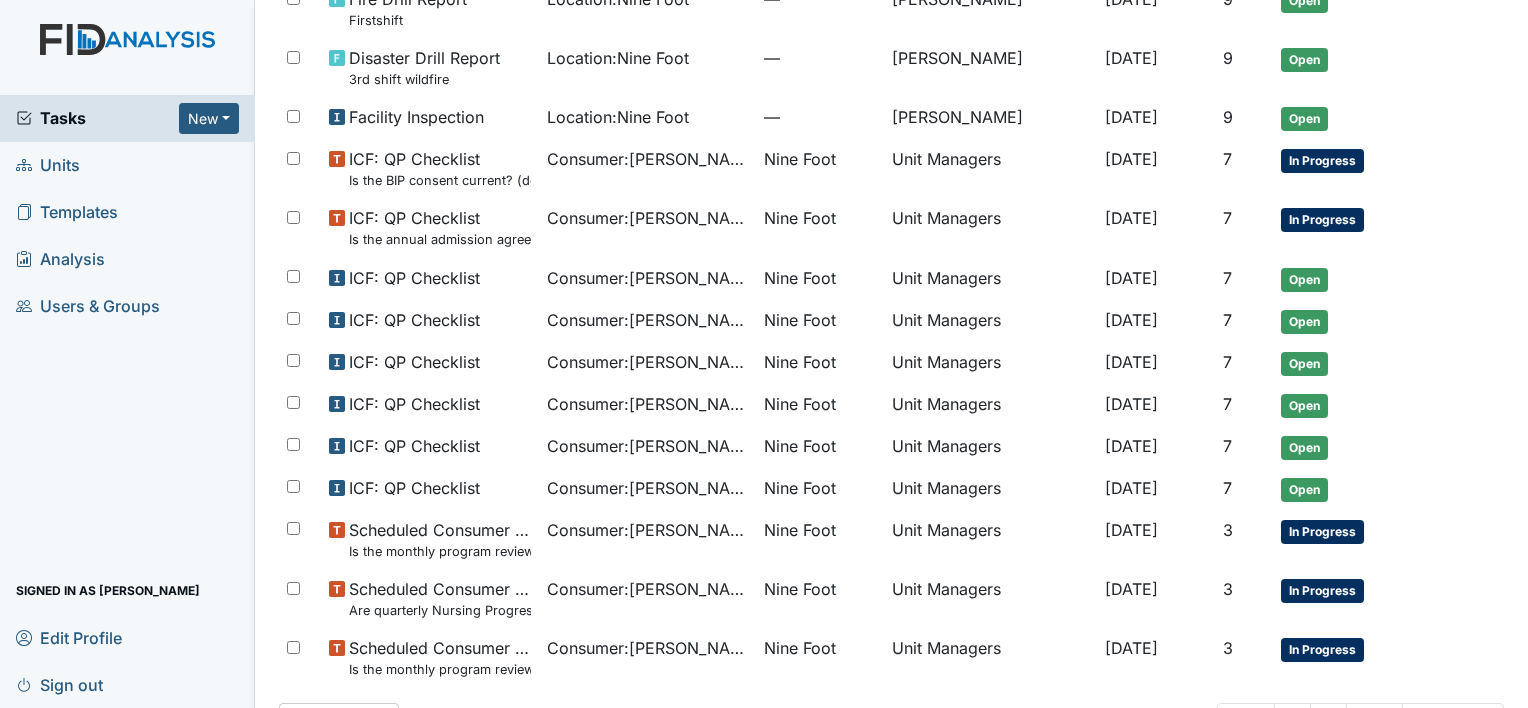 scroll, scrollTop: 1119, scrollLeft: 0, axis: vertical 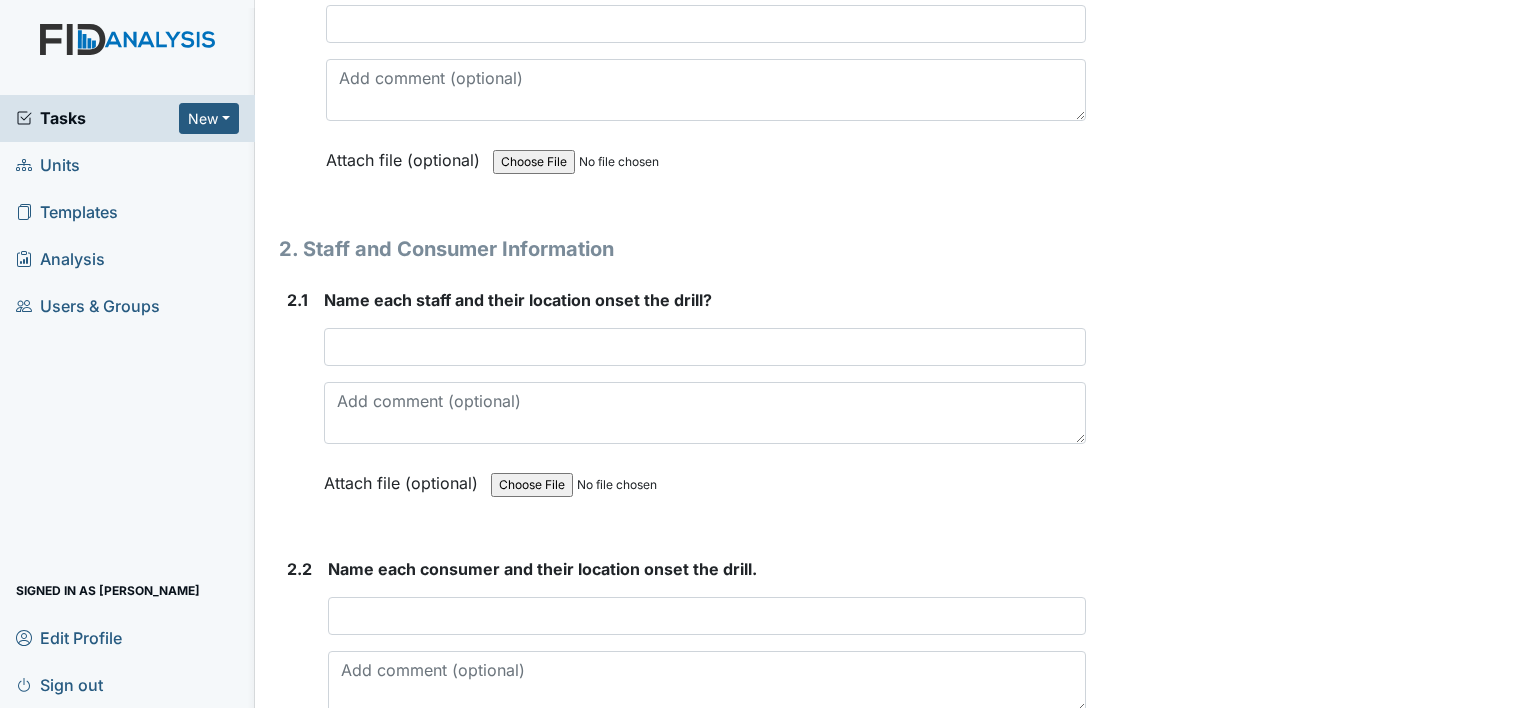click on "Form:
Disaster Drill Report
ID:
#00011849
Open
Autosaving...
2nd shift wild fire
Location:
Nine Foot
Assignee:
Monica Carter
Creator:
Monica Carter
Created:
Jul 1, 2025
Due:
Jul 15, 2025
1. Drill Information
1.1
What drill is being conducted?
You must select one of the below options.
January- Bomb Threat
February- Epidemic
March-Tornado
April- Missing Consumer
May- Natrual Disaster
June-Workplace Violence
July- Wild Fire
August- Fire Drill (2am-4am)
September - Evacuation
October- Medical Emergency
November- Hazmat
December- Utility Failure
Attach file (optional)
You can upload .pdf, .txt, .jpg, .jpeg, .png, .csv, .xls, or .doc files under 100MB.
1.2
What date was the drill conducted?" at bounding box center (891, 354) 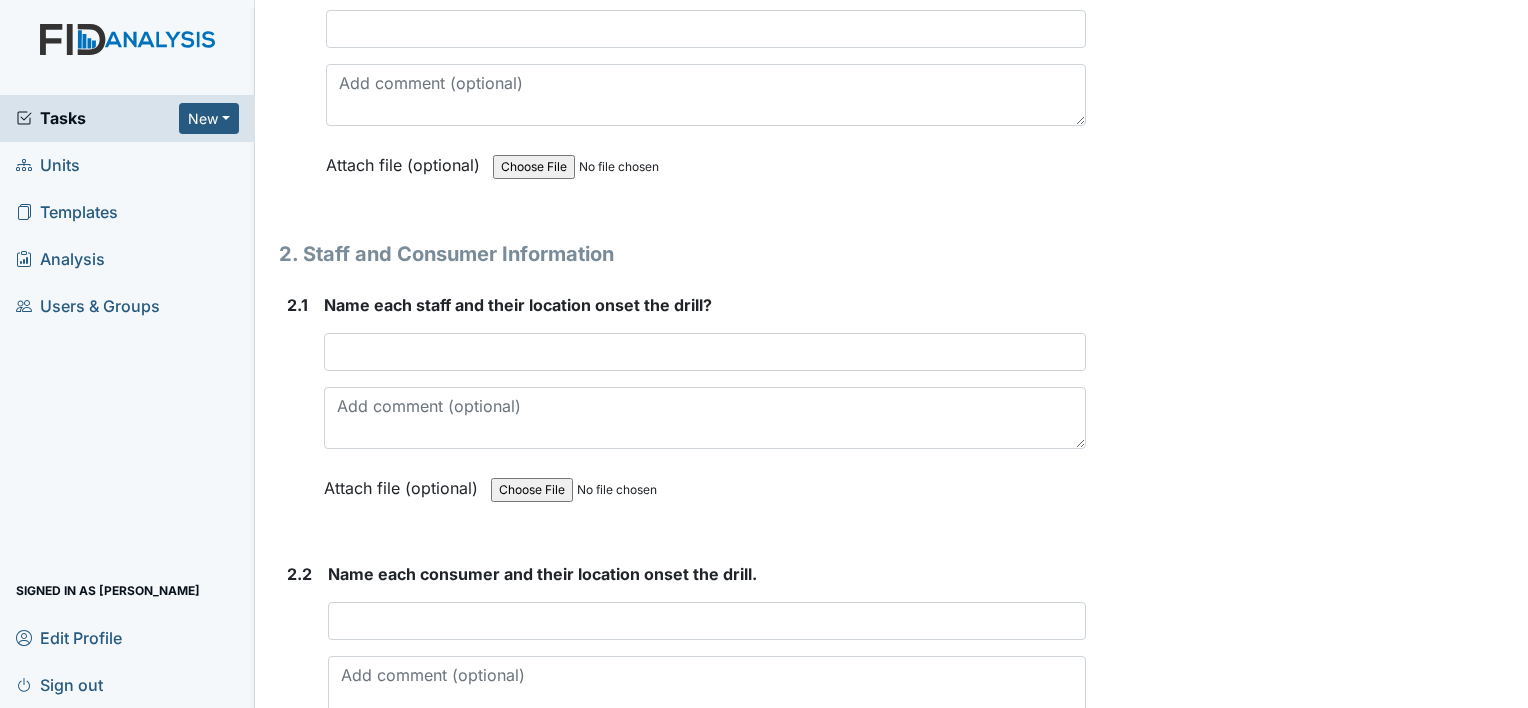 click on "Form:
Disaster Drill Report
ID:
#00011849
Open
Autosaving...
2nd shift wild fire
Location:
Nine Foot
Assignee:
Monica Carter
Creator:
Monica Carter
Created:
Jul 1, 2025
Due:
Jul 15, 2025
1. Drill Information
1.1
What drill is being conducted?
You must select one of the below options.
January- Bomb Threat
February- Epidemic
March-Tornado
April- Missing Consumer
May- Natrual Disaster
June-Workplace Violence
July- Wild Fire
August- Fire Drill (2am-4am)
September - Evacuation
October- Medical Emergency
November- Hazmat
December- Utility Failure
Attach file (optional)
You can upload .pdf, .txt, .jpg, .jpeg, .png, .csv, .xls, or .doc files under 100MB.
1.2
What date was the drill conducted?" at bounding box center [891, 354] 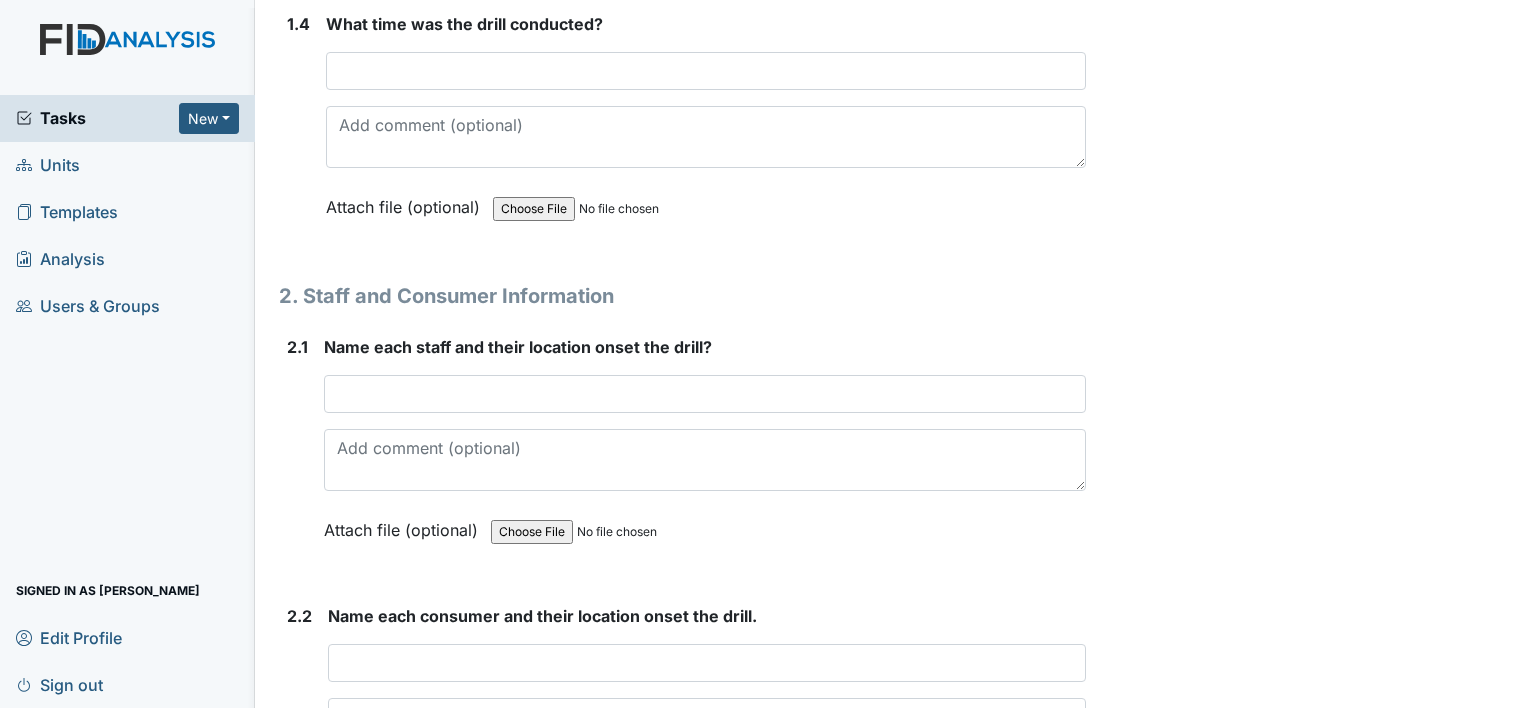 scroll, scrollTop: 1374, scrollLeft: 0, axis: vertical 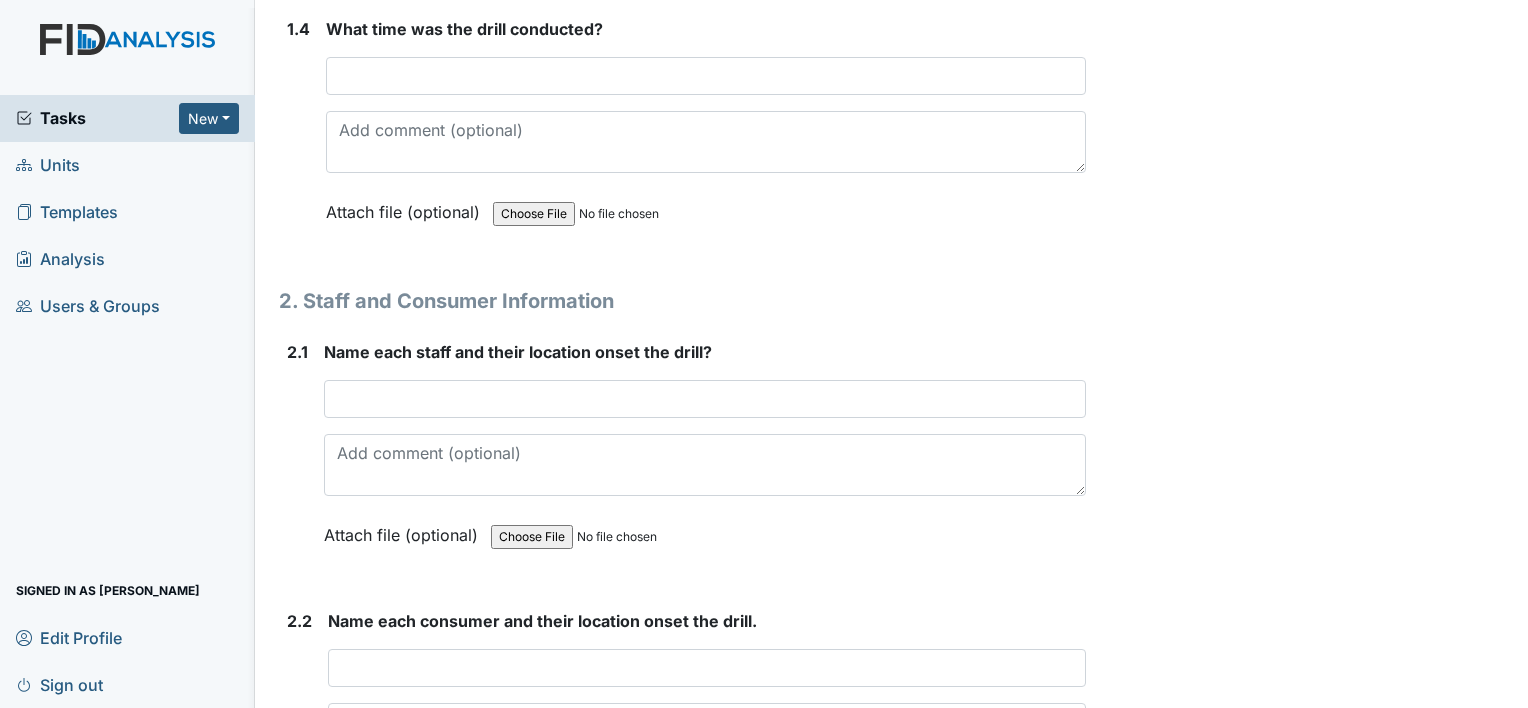 drag, startPoint x: 1510, startPoint y: 15, endPoint x: 1333, endPoint y: 221, distance: 271.59714 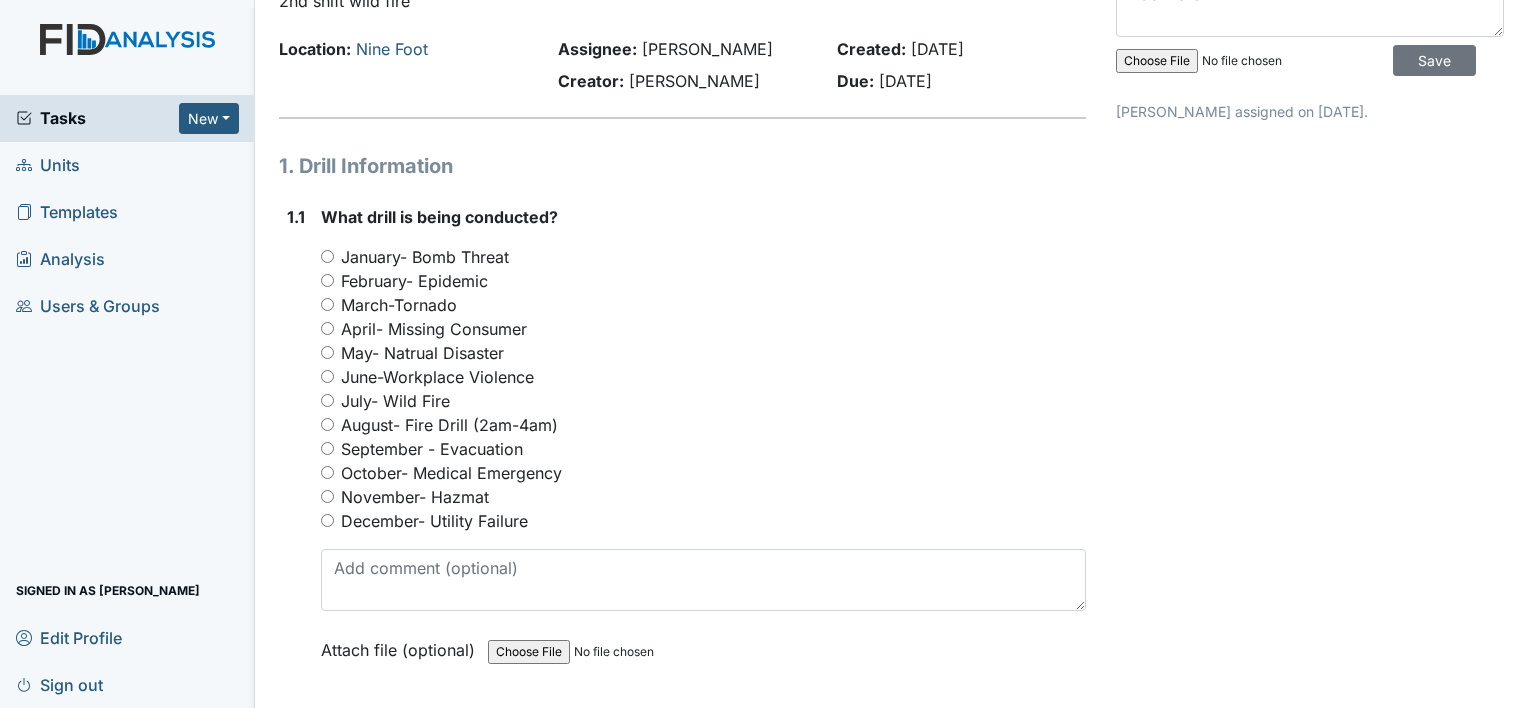 scroll, scrollTop: 0, scrollLeft: 0, axis: both 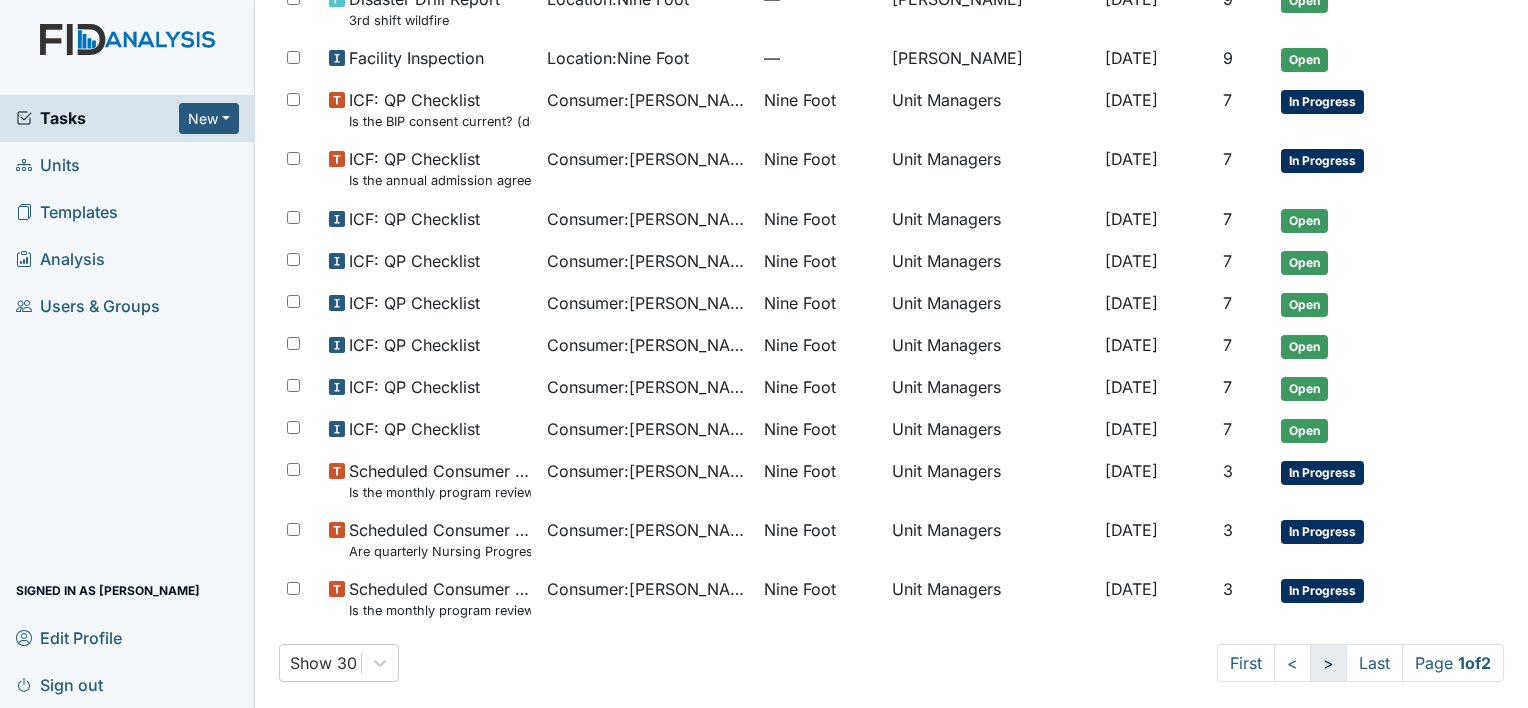 click on ">" at bounding box center (1328, 663) 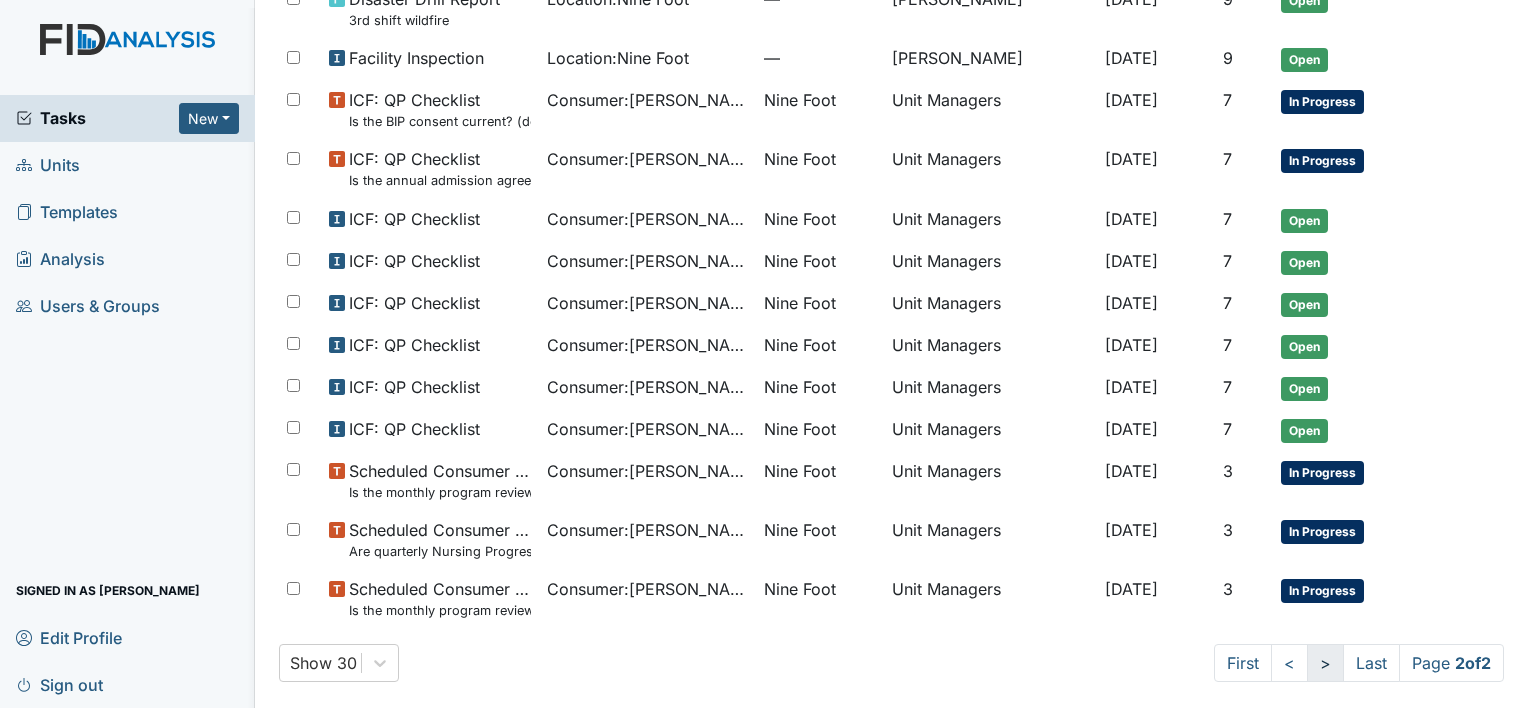 scroll, scrollTop: 82, scrollLeft: 0, axis: vertical 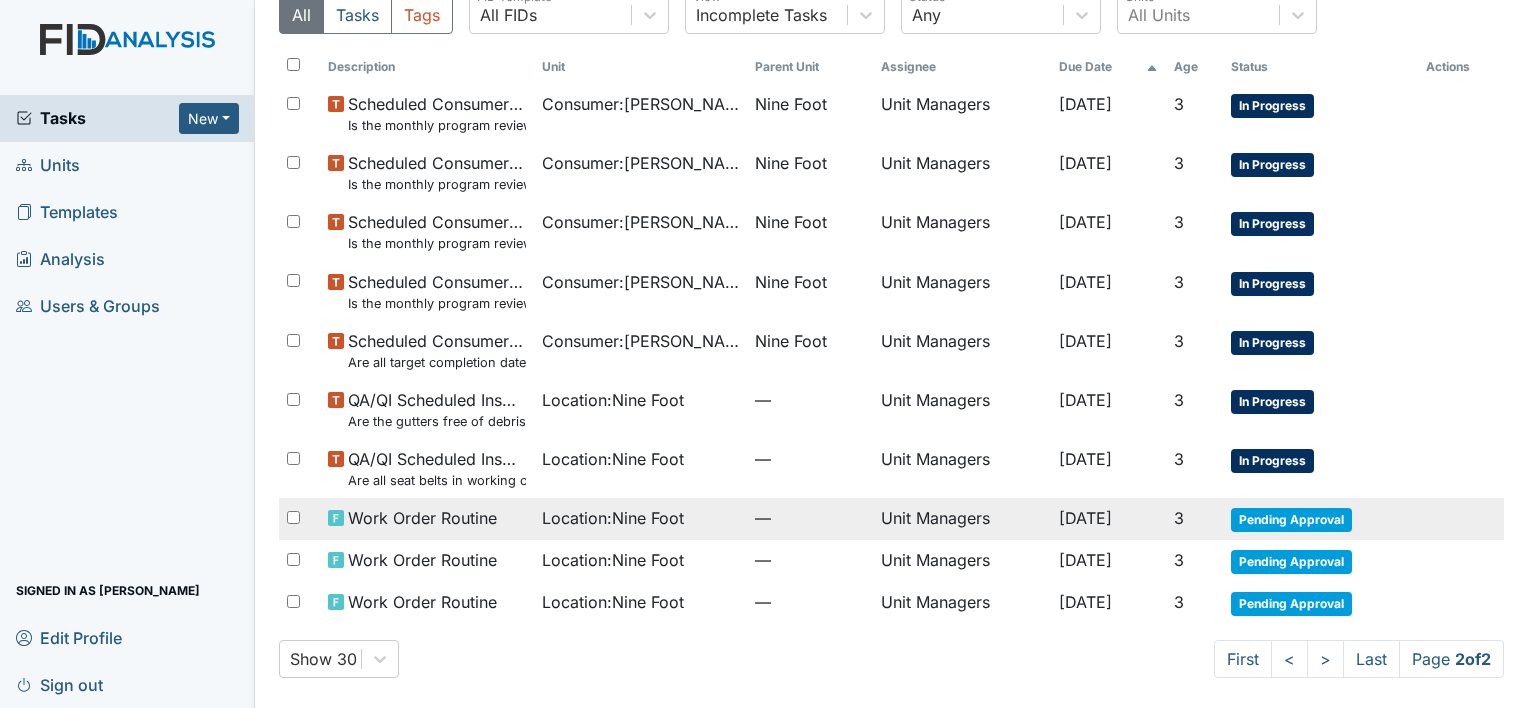 click on "Unit Managers" at bounding box center (962, 519) 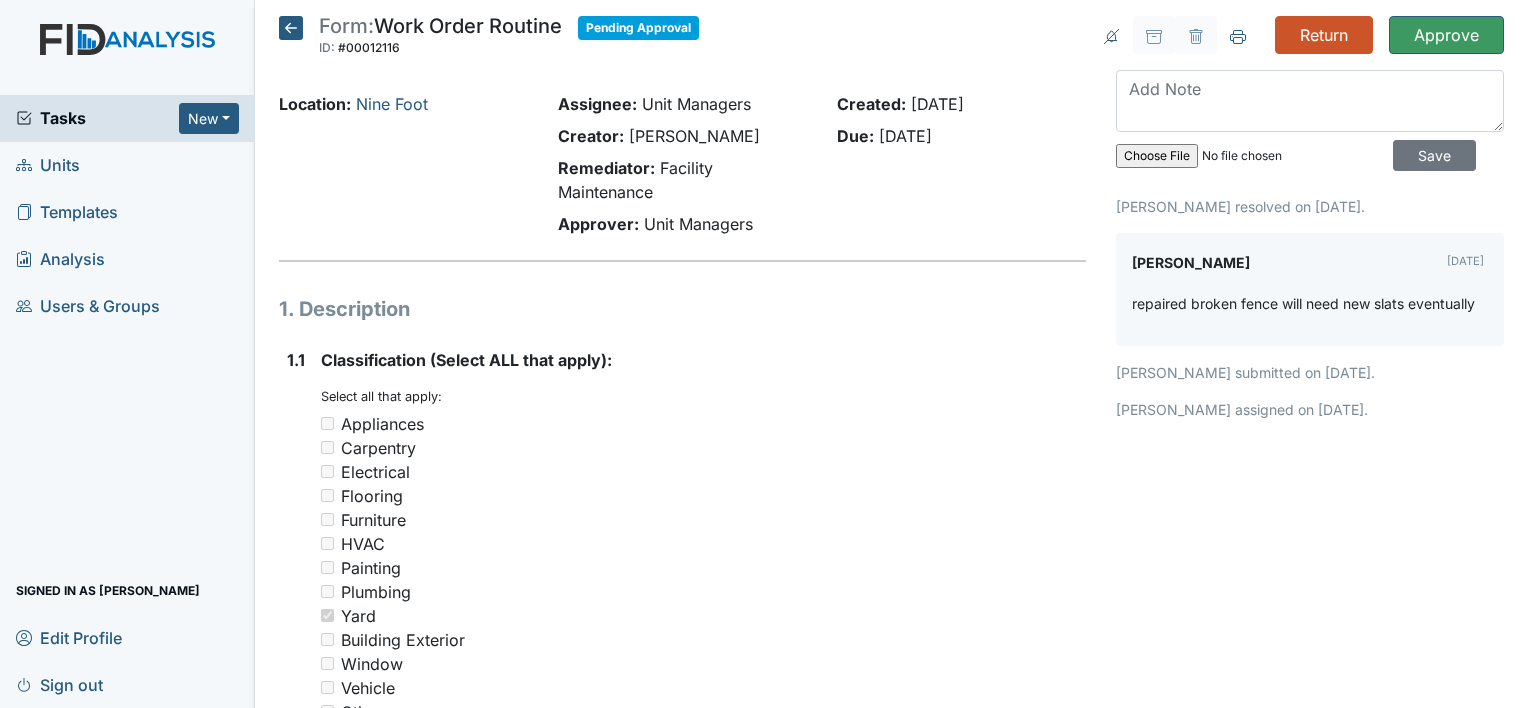 scroll, scrollTop: 0, scrollLeft: 0, axis: both 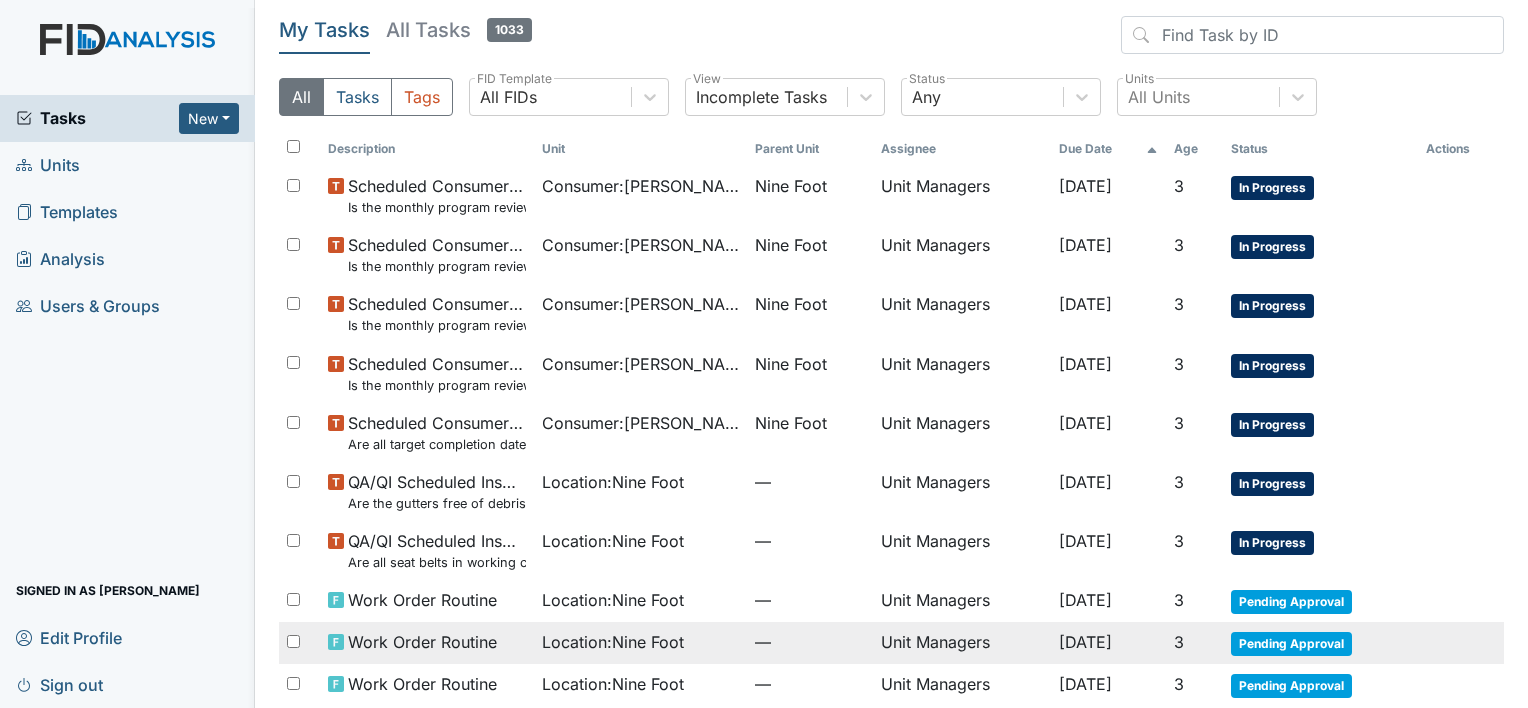 click on "Location :  Nine Foot" at bounding box center (613, 642) 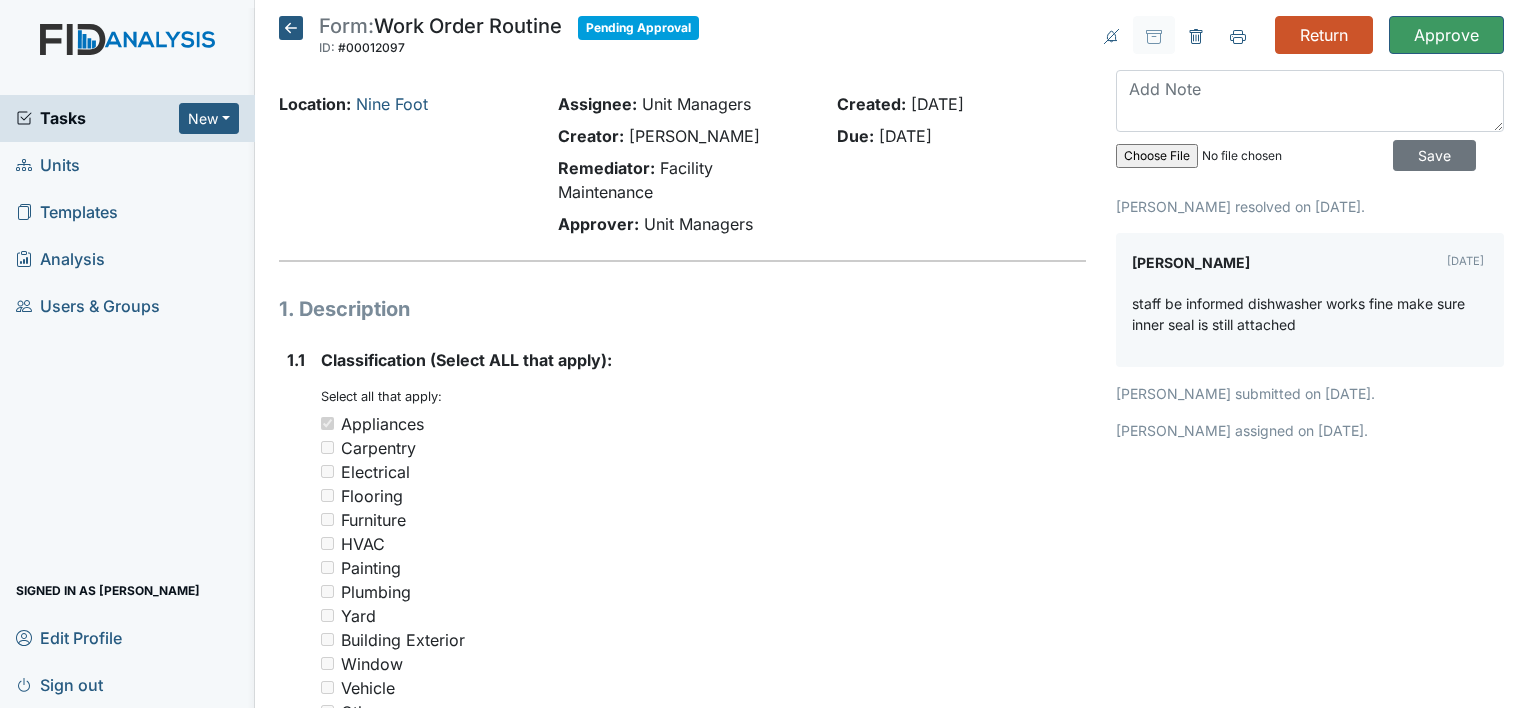 scroll, scrollTop: 0, scrollLeft: 0, axis: both 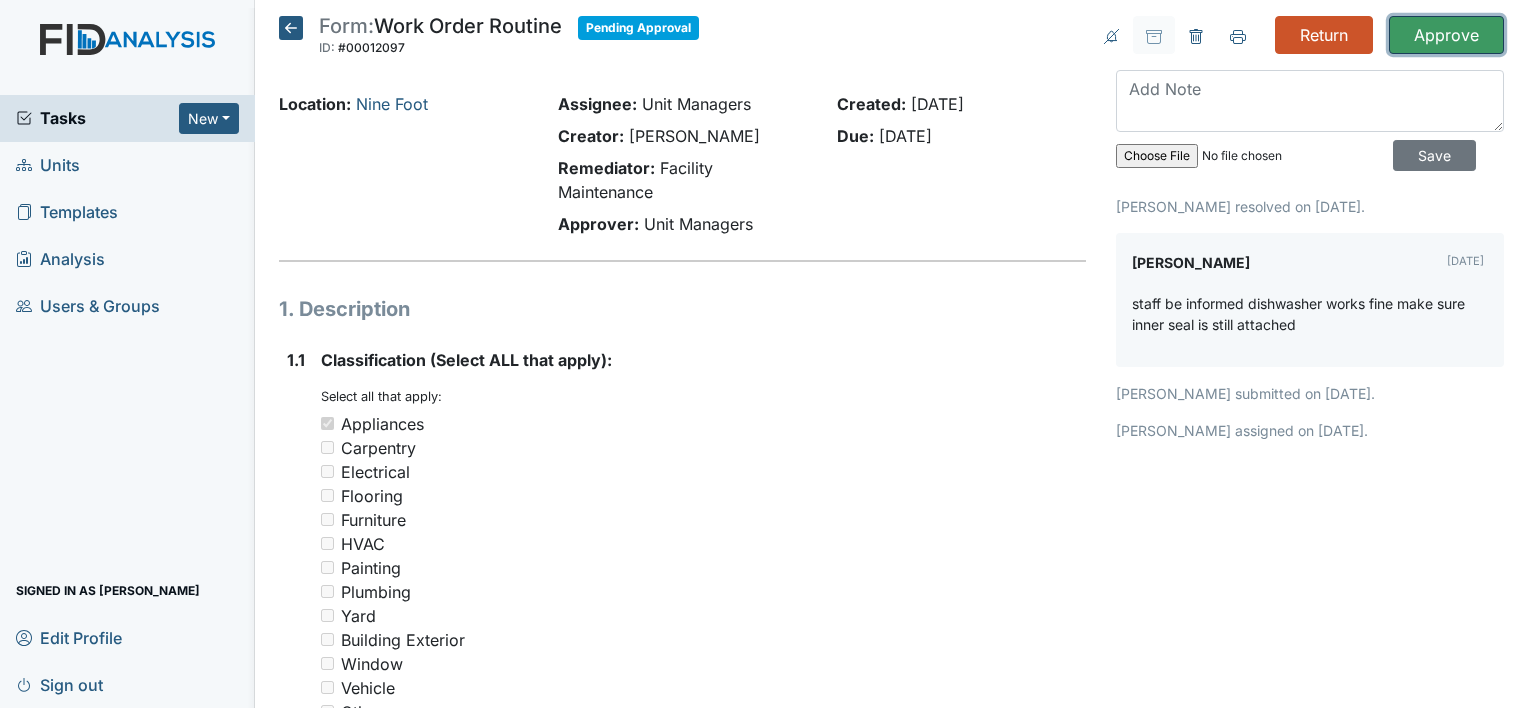 click on "Approve" at bounding box center [1446, 35] 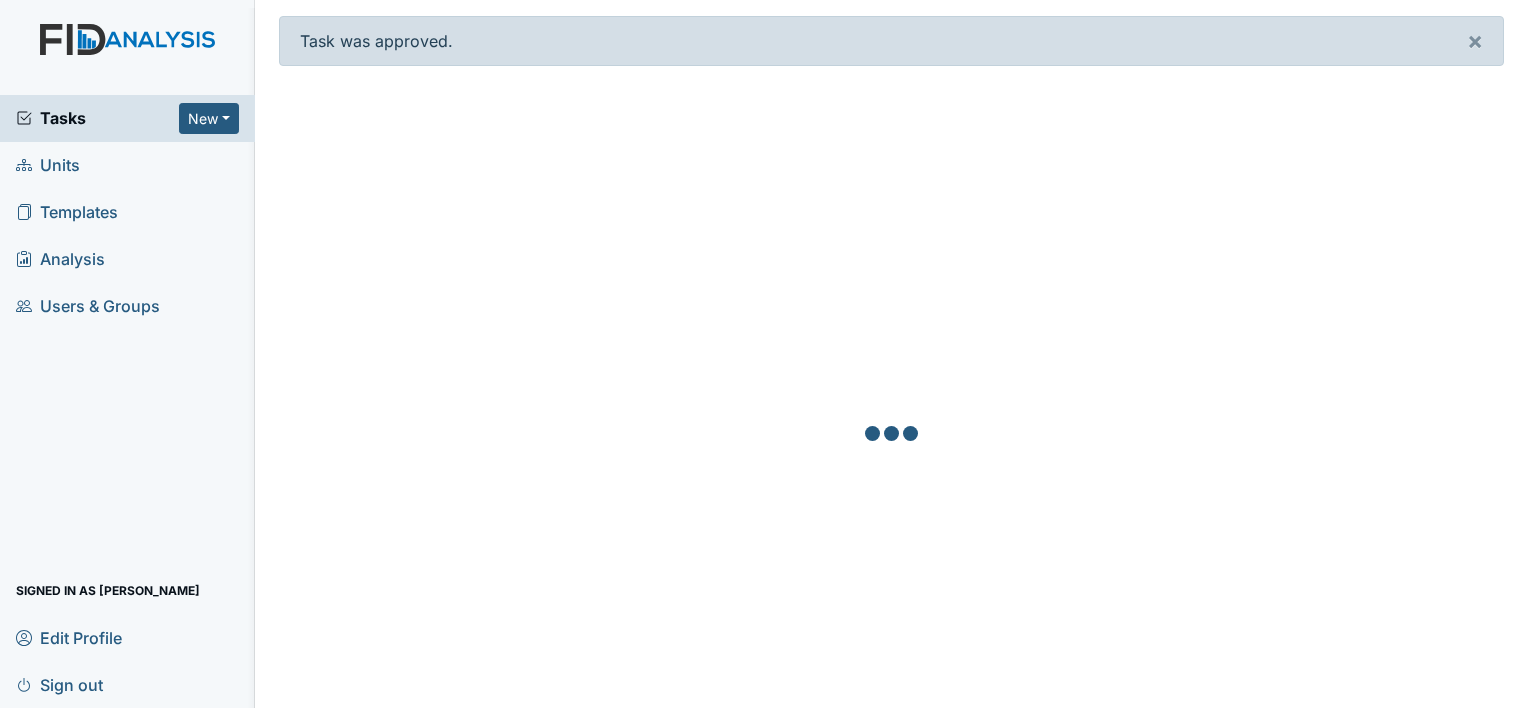 scroll, scrollTop: 0, scrollLeft: 0, axis: both 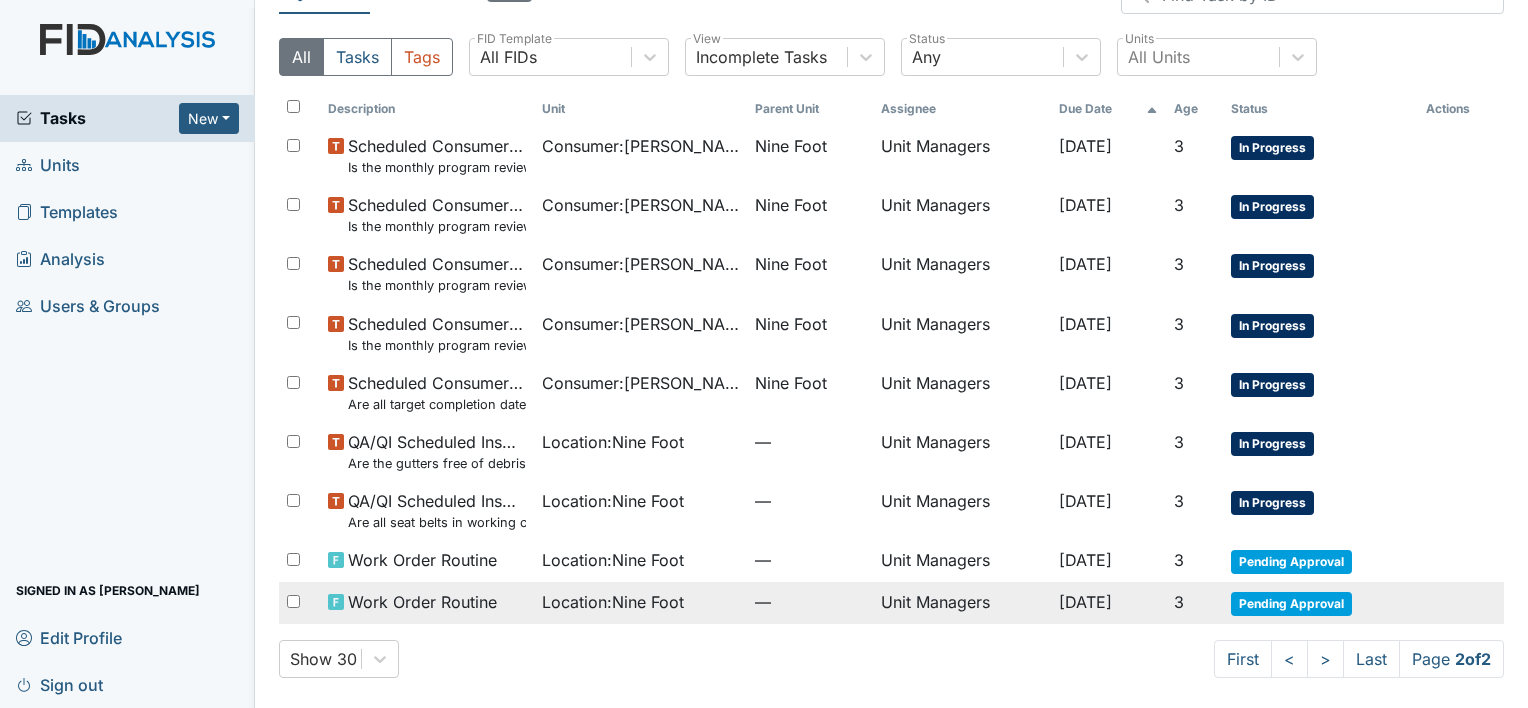 click on "Unit Managers" at bounding box center (962, 603) 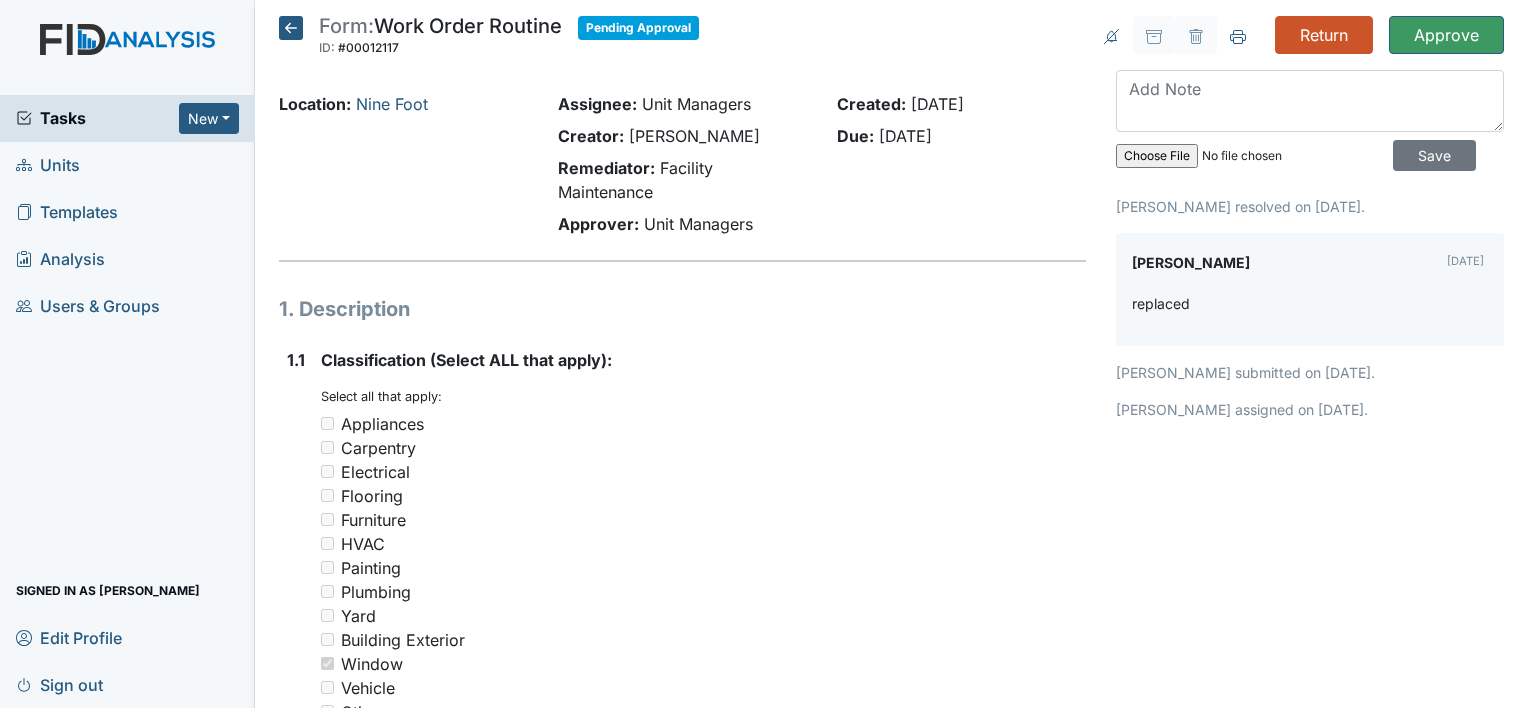scroll, scrollTop: 0, scrollLeft: 0, axis: both 